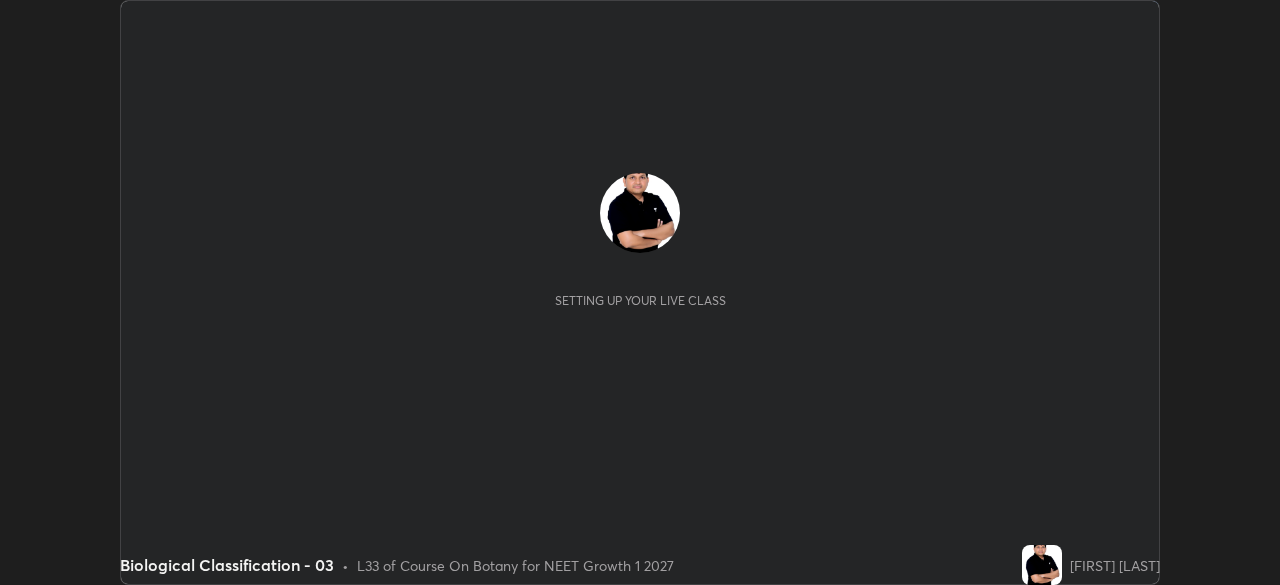 scroll, scrollTop: 0, scrollLeft: 0, axis: both 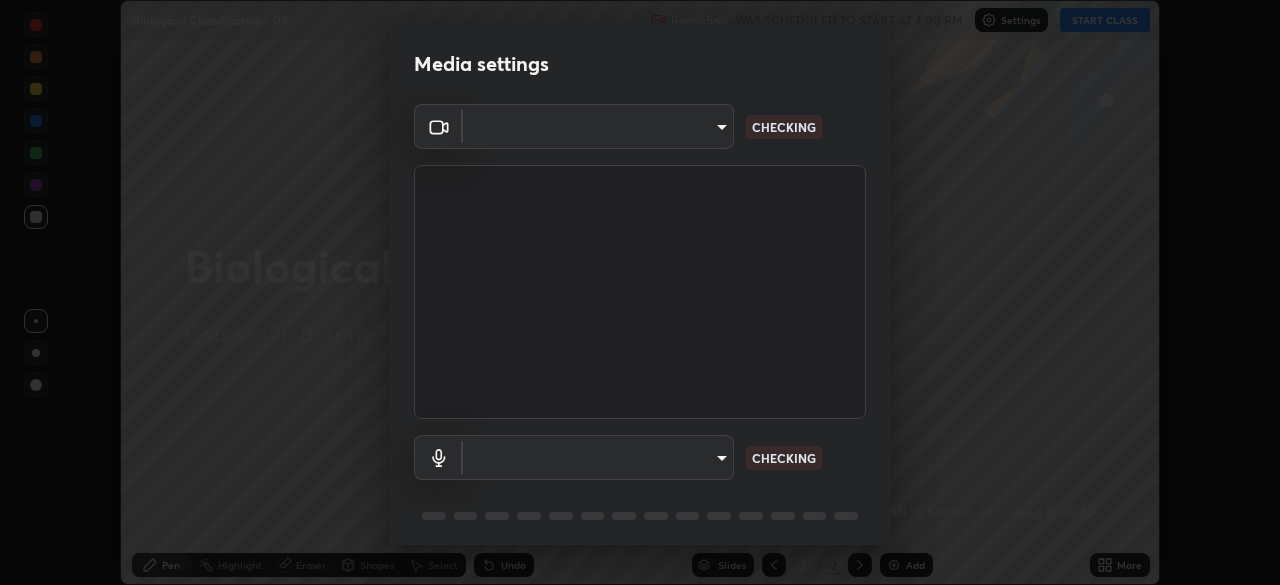 type on "1170694498857cb11788a0b7ae79d5cf1e08a6c331eb8d7031f90166f8fae325" 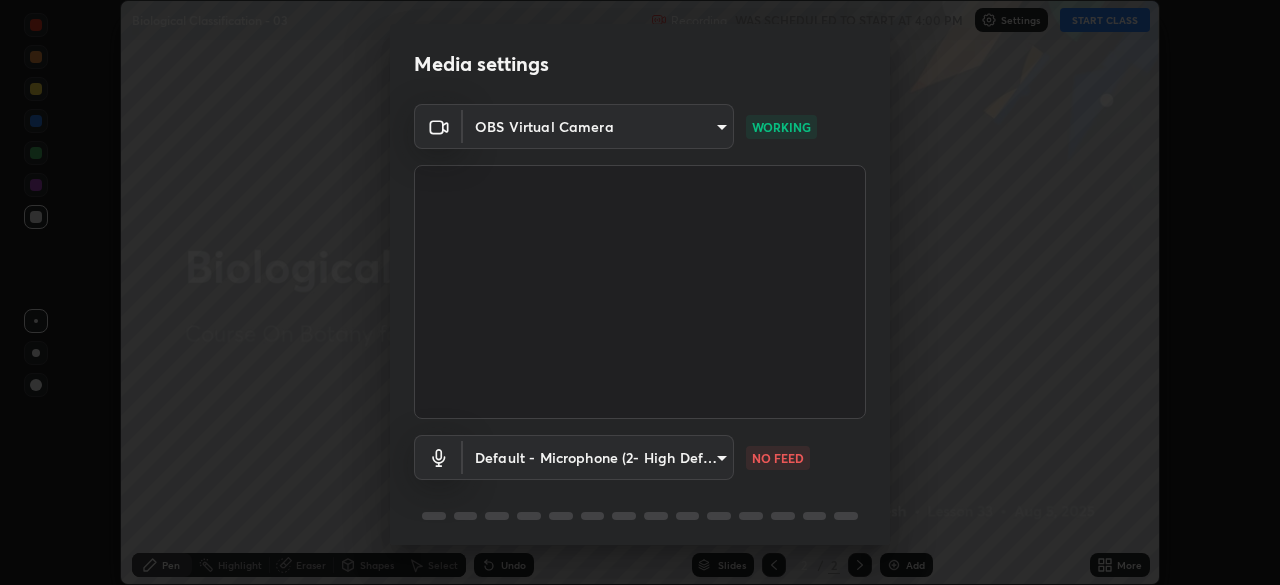 scroll, scrollTop: 71, scrollLeft: 0, axis: vertical 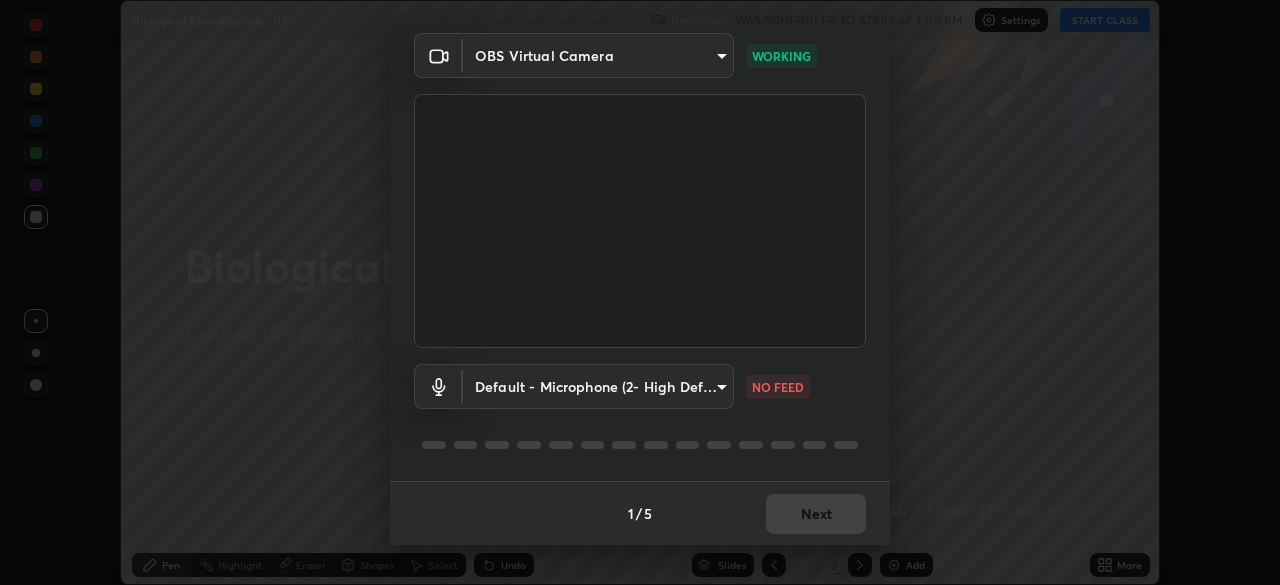 click on "Erase all Biological Classification - 03 Recording WAS SCHEDULED TO START AT  4:00 PM Settings START CLASS Setting up your live class Biological Classification - 03 • L33 of Course On Botany for NEET Growth 1 2027 [FIRST] [LAST] Pen Highlight Eraser Shapes Select Undo Slides 2 / 2 Add More No doubts shared Encourage your learners to ask a doubt for better clarity Report an issue Reason for reporting Buffering Chat not working Audio - Video sync issue Educator video quality low ​ Attach an image Report Media settings OBS Virtual Camera [CREDIT_CARD] WORKING Default - Microphone (2- High Definition Audio Device) default NO FEED 1 / 5 Next" at bounding box center [640, 292] 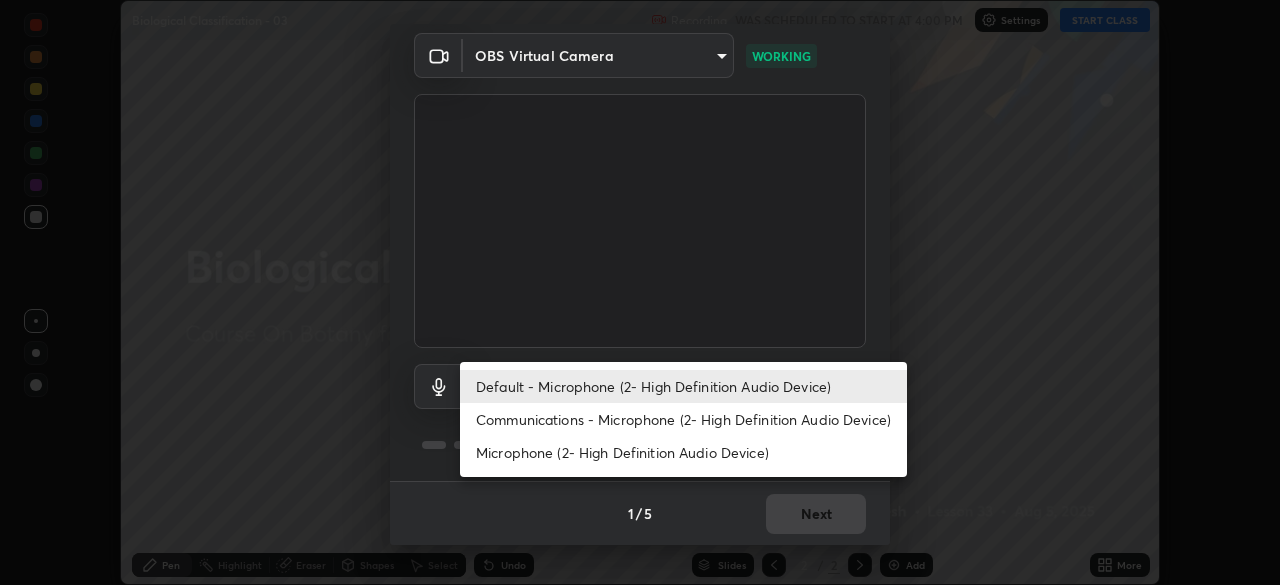 click on "Communications - Microphone (2- High Definition Audio Device)" at bounding box center [683, 419] 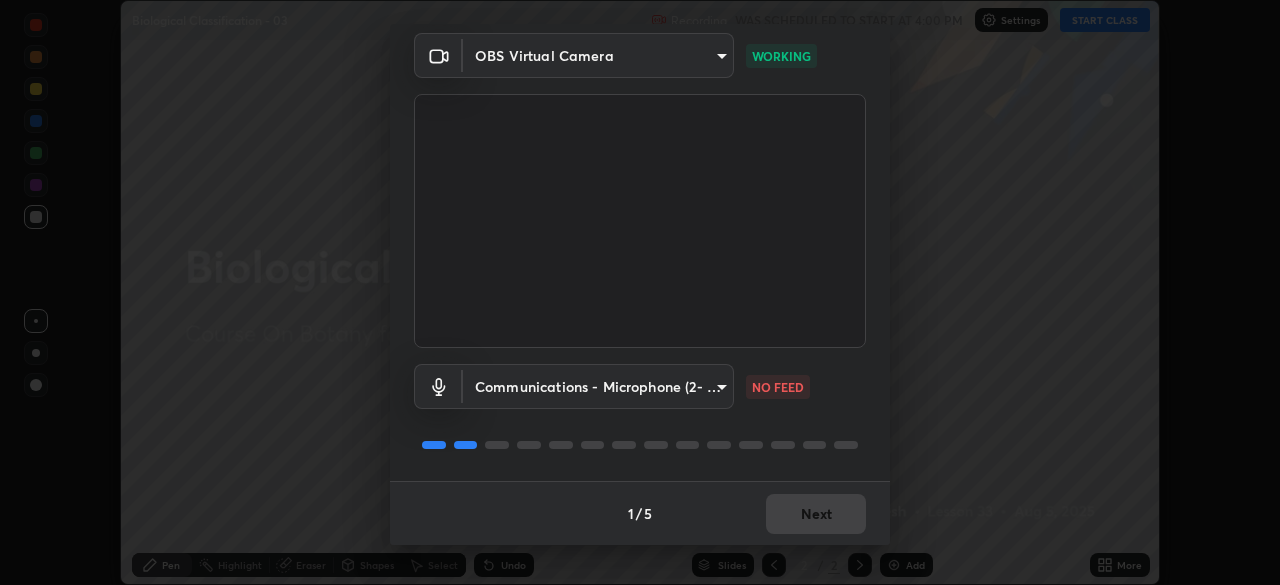 click on "Erase all Biological Classification - 03 Recording WAS SCHEDULED TO START AT  4:00 PM Settings START CLASS Setting up your live class Biological Classification - 03 • L33 of Course On Botany for NEET Growth 1 2027 [FIRST] [LAST] Pen Highlight Eraser Shapes Select Undo Slides 2 / 2 Add More No doubts shared Encourage your learners to ask a doubt for better clarity Report an issue Reason for reporting Buffering Chat not working Audio - Video sync issue Educator video quality low ​ Attach an image Report Media settings OBS Virtual Camera [CREDIT_CARD] WORKING Communications - Microphone (2- High Definition Audio Device) communications NO FEED 1 / 5 Next" at bounding box center [640, 292] 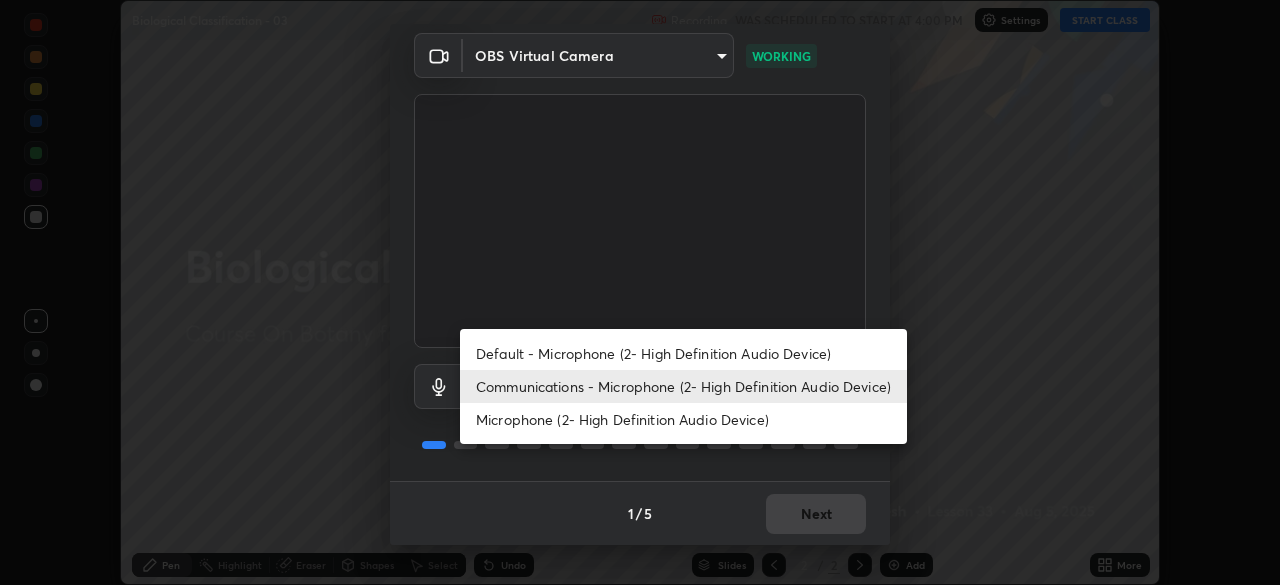 click on "Default - Microphone (2- High Definition Audio Device)" at bounding box center [683, 353] 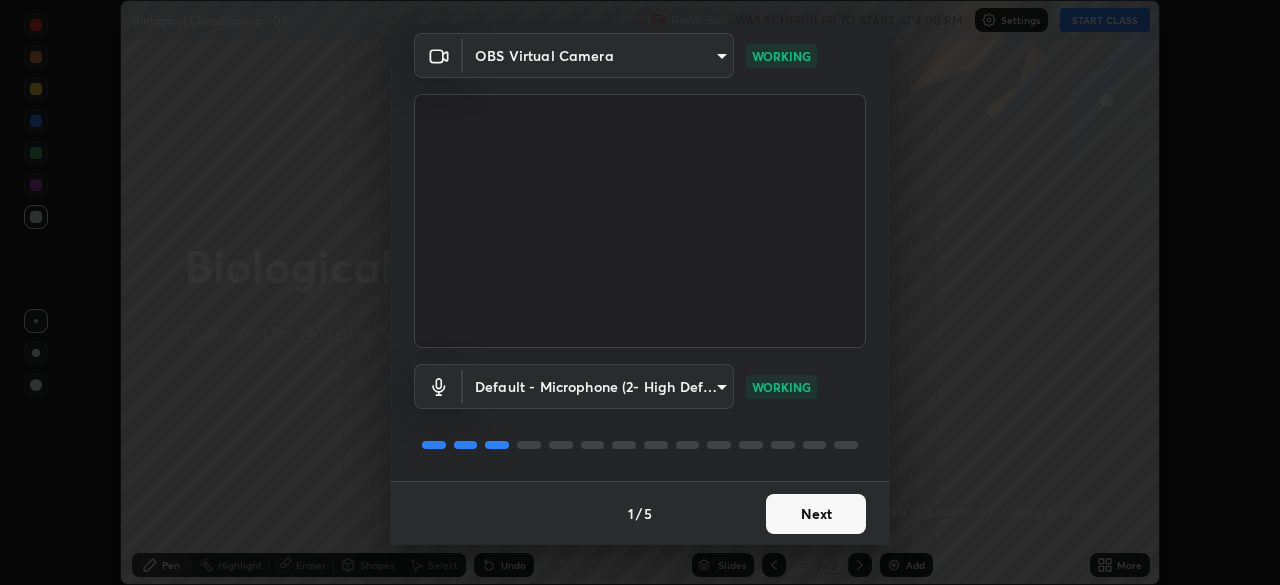click on "Next" at bounding box center [816, 514] 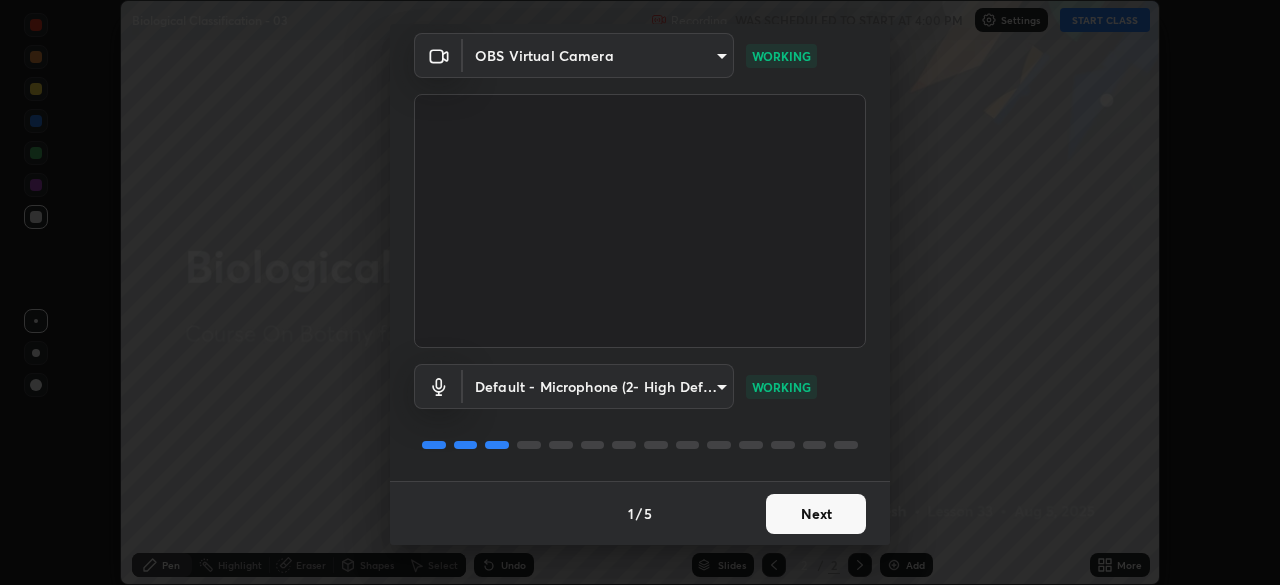 scroll, scrollTop: 0, scrollLeft: 0, axis: both 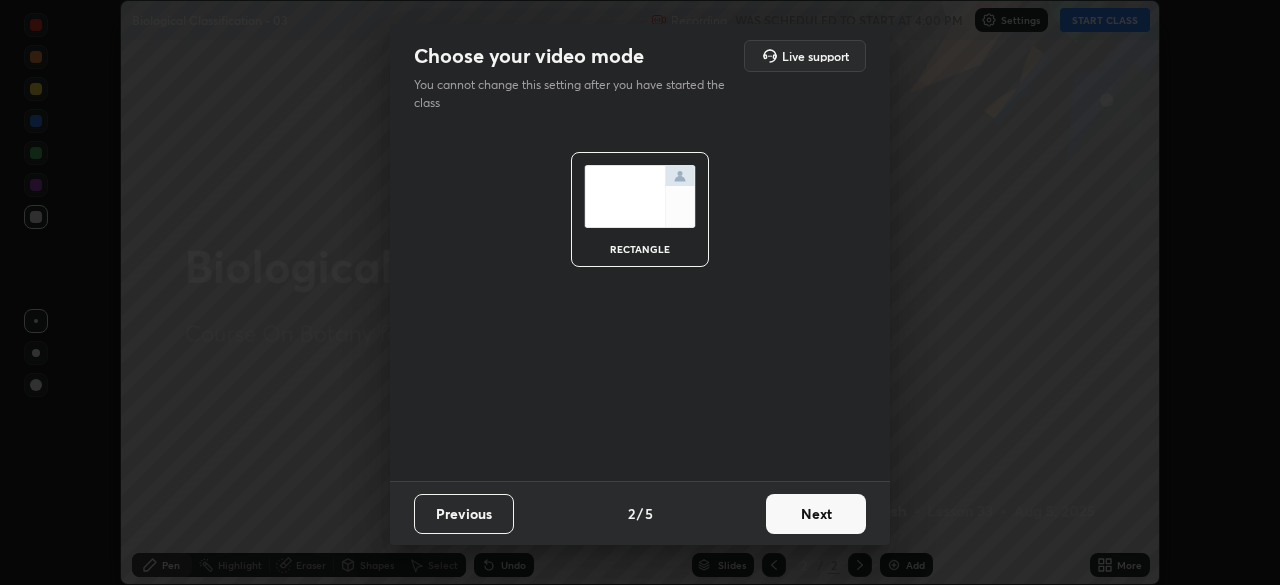 click on "Next" at bounding box center (816, 514) 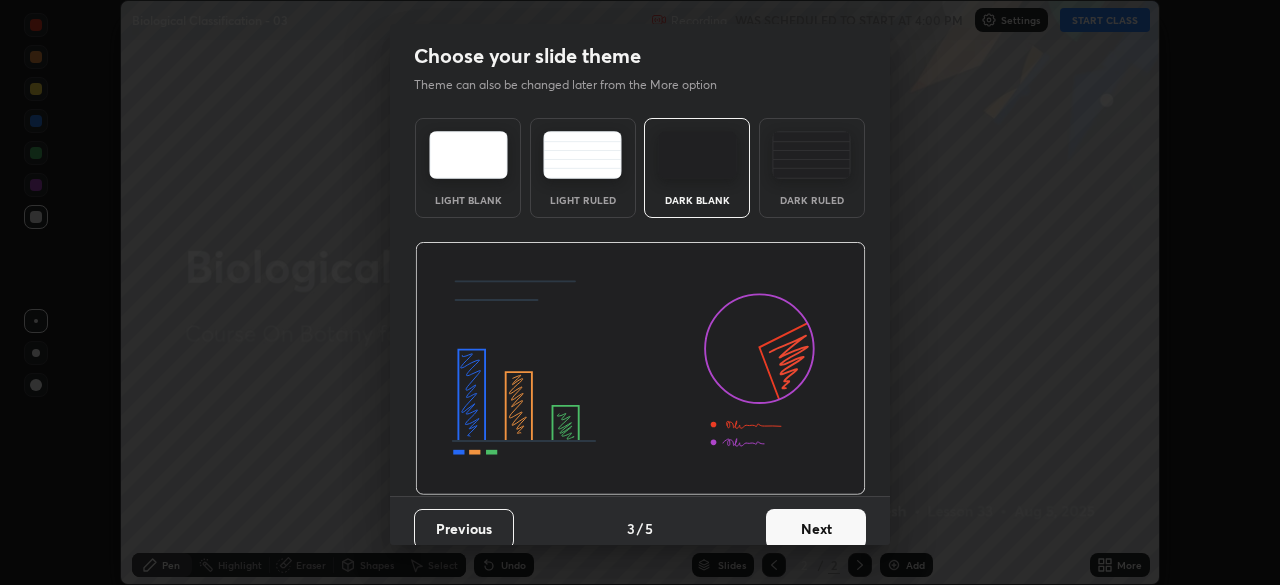 click on "Next" at bounding box center [816, 529] 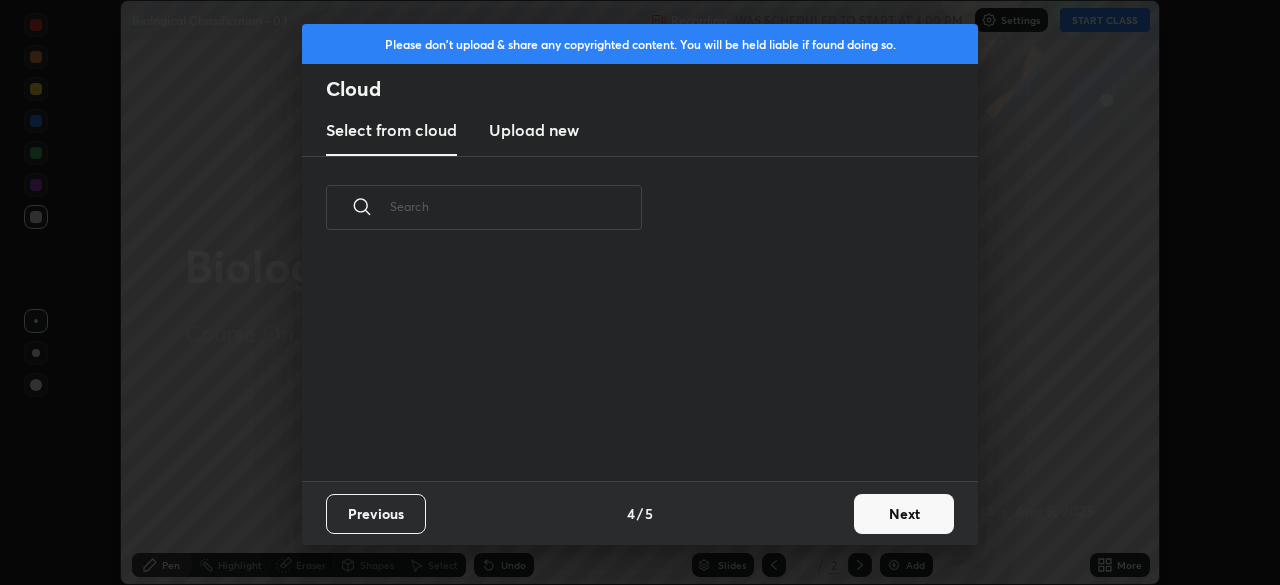 scroll, scrollTop: 7, scrollLeft: 11, axis: both 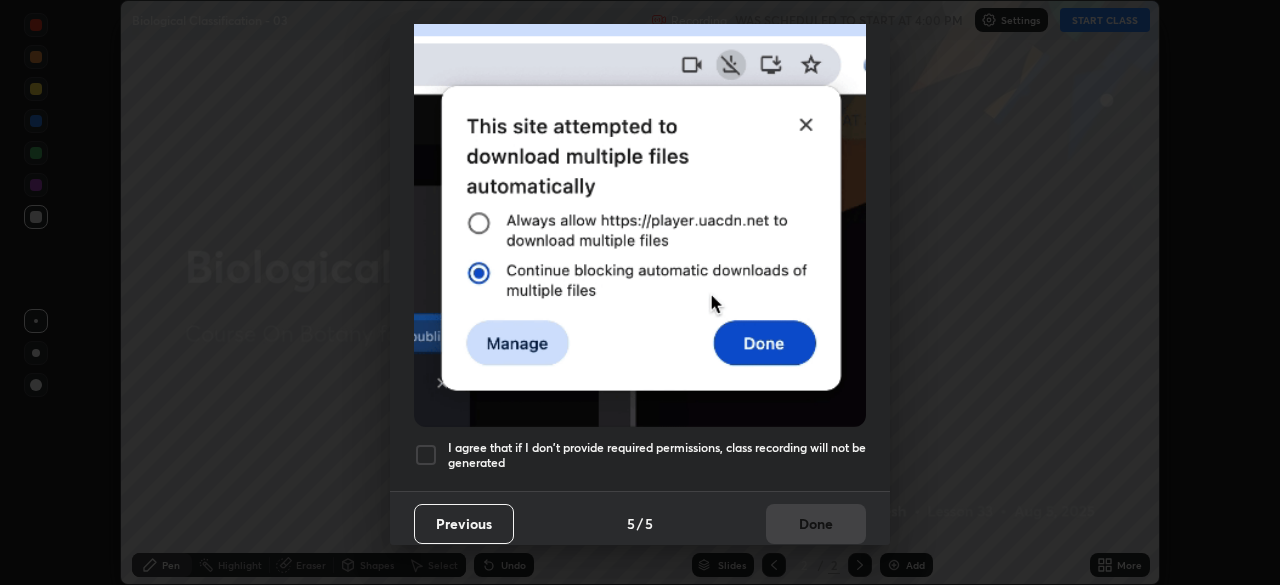 click at bounding box center (426, 455) 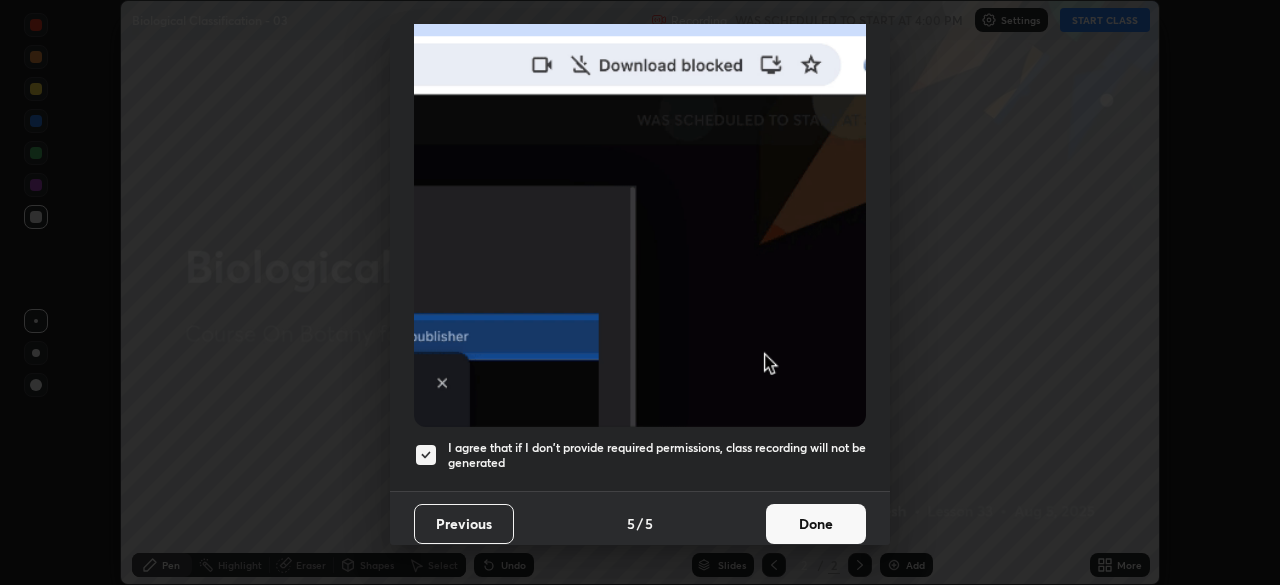 click on "Done" at bounding box center [816, 524] 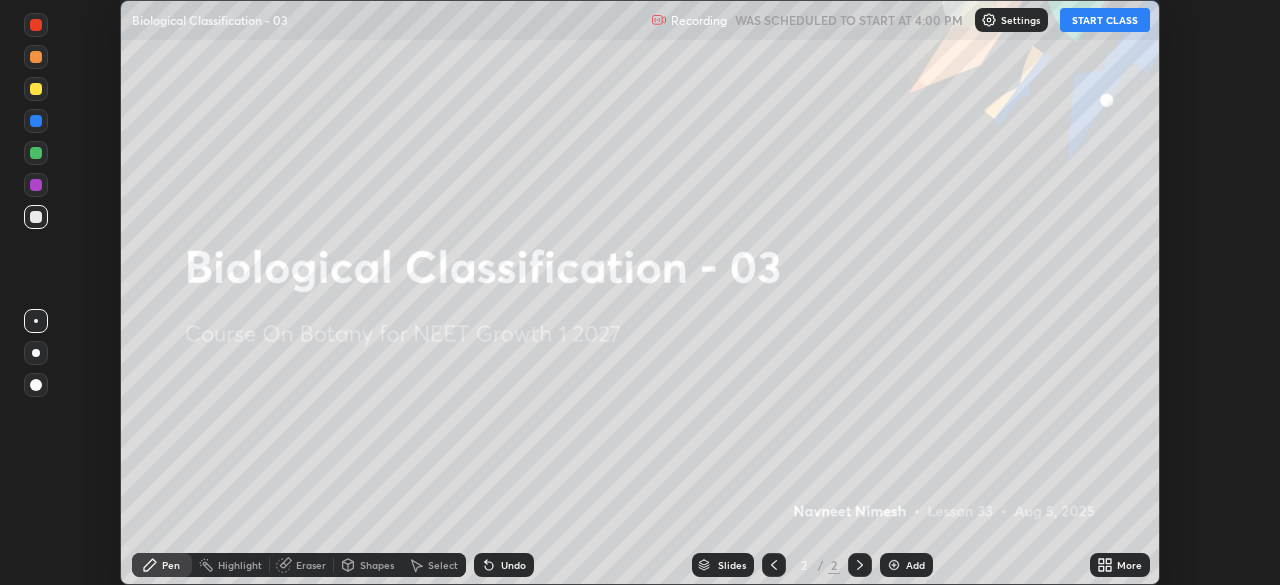 click 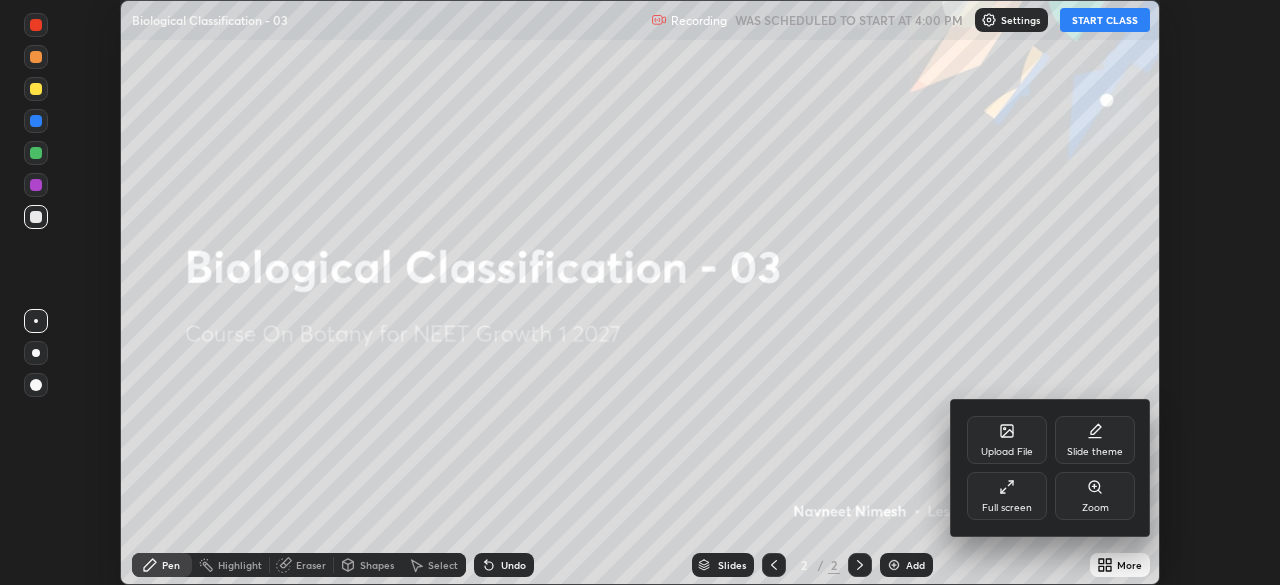 click 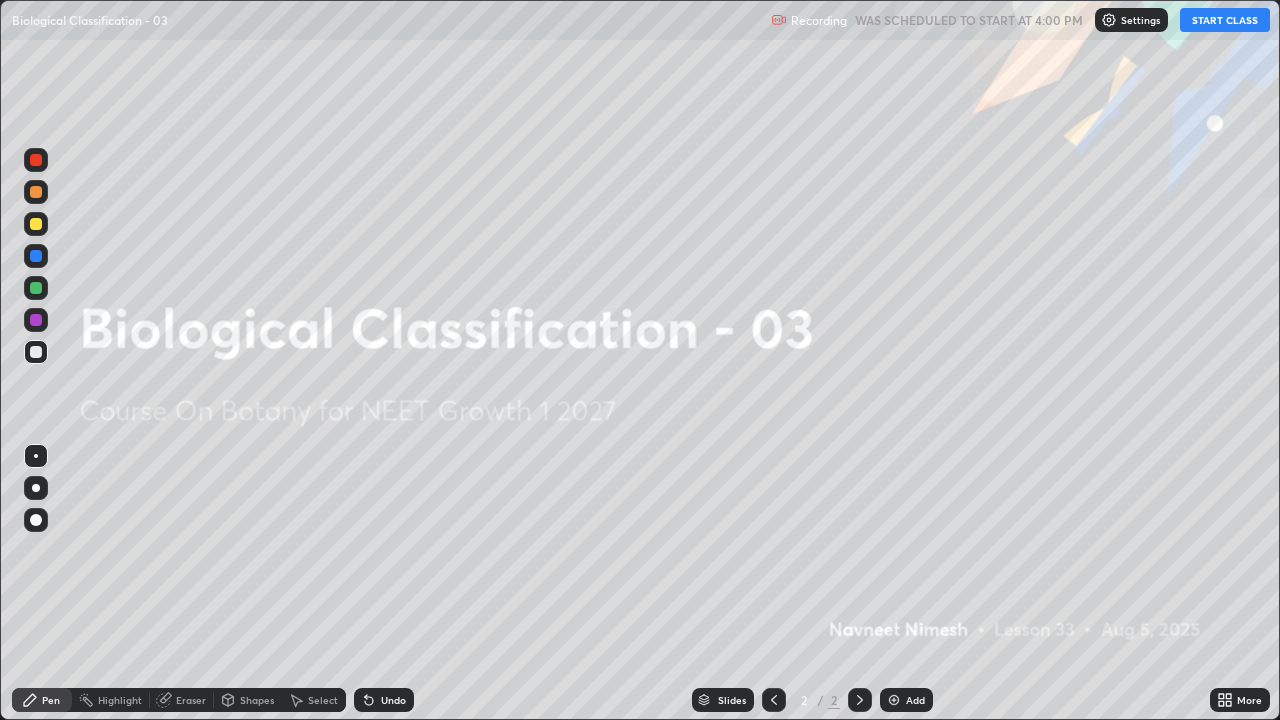 scroll, scrollTop: 99280, scrollLeft: 98720, axis: both 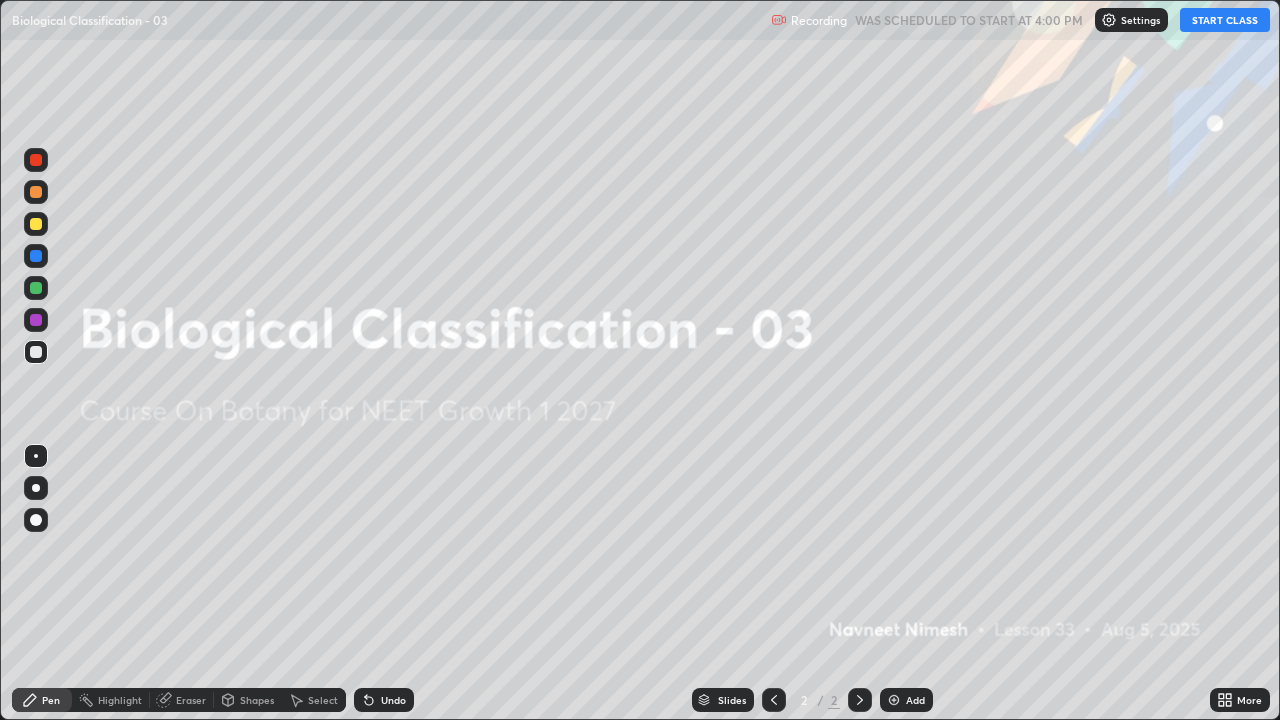 click on "START CLASS" at bounding box center [1225, 20] 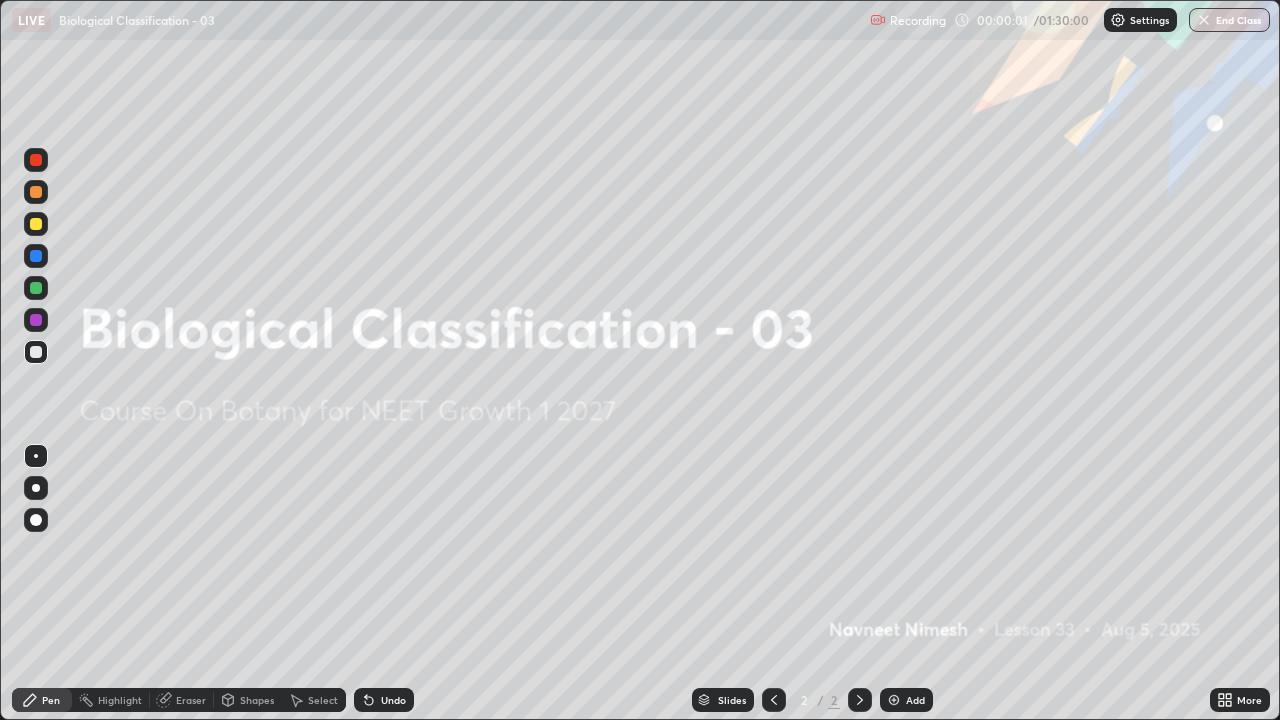 click at bounding box center [894, 700] 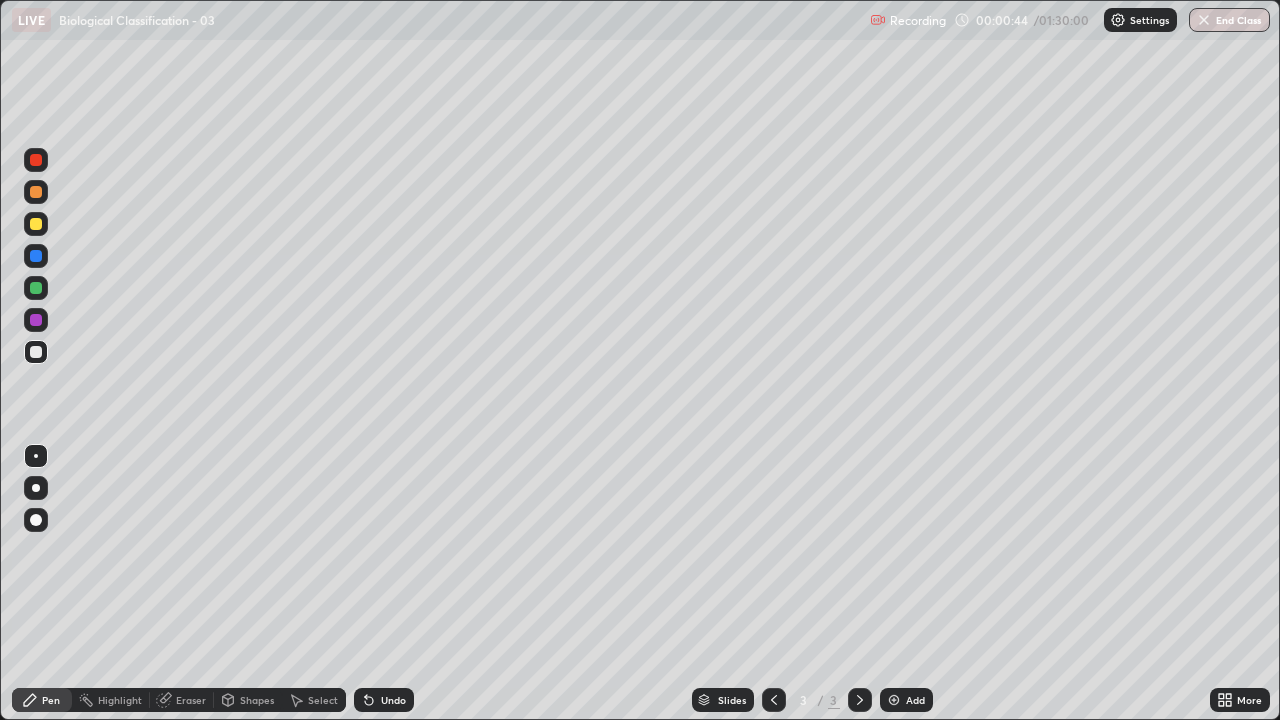 click at bounding box center (36, 520) 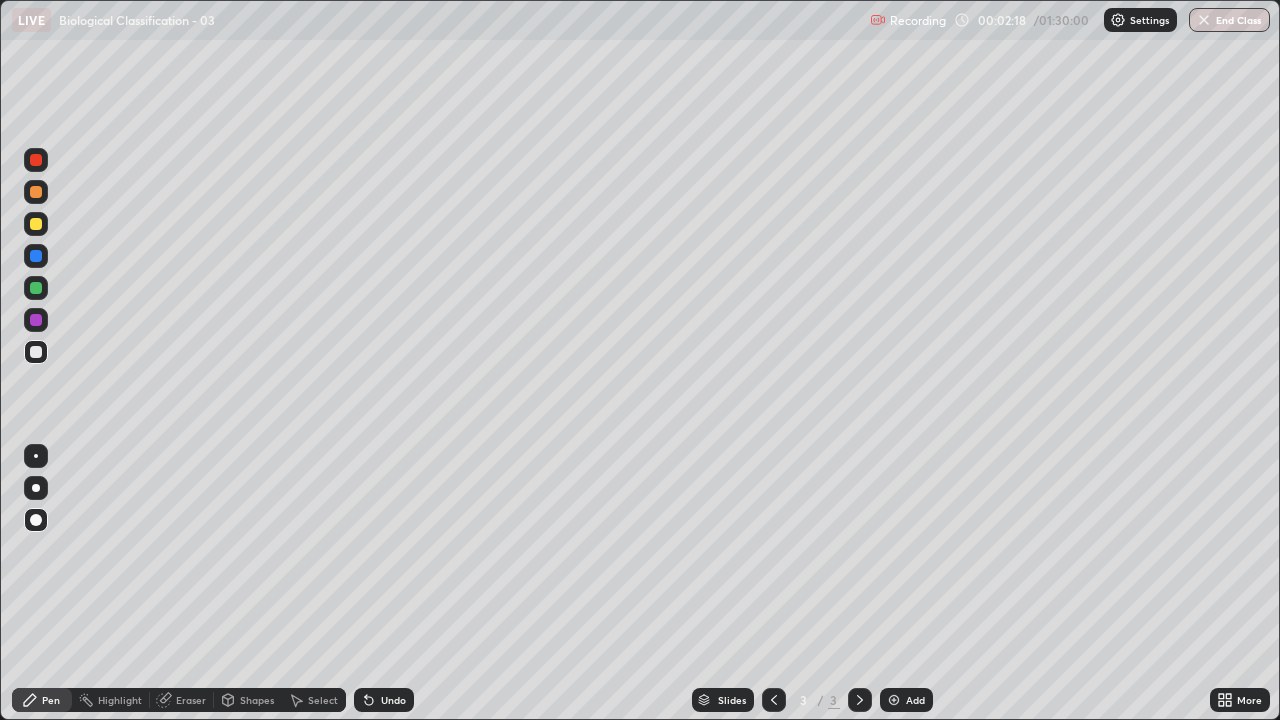 click 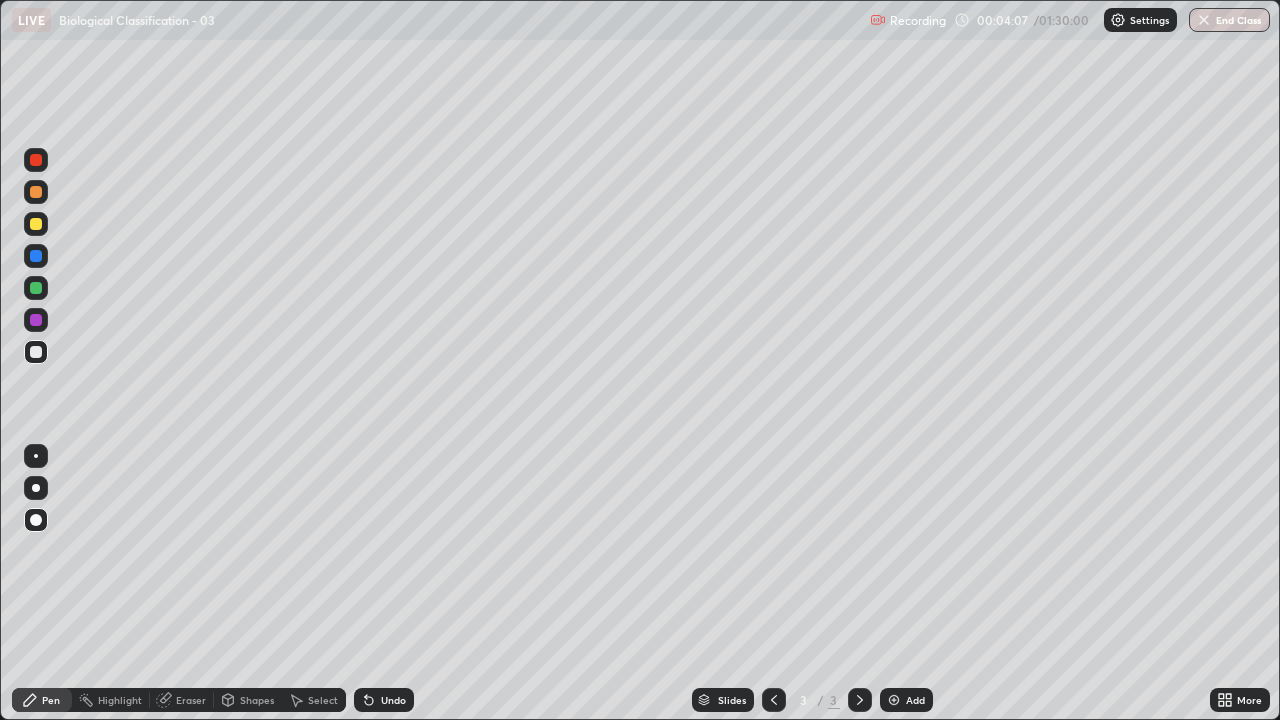 click 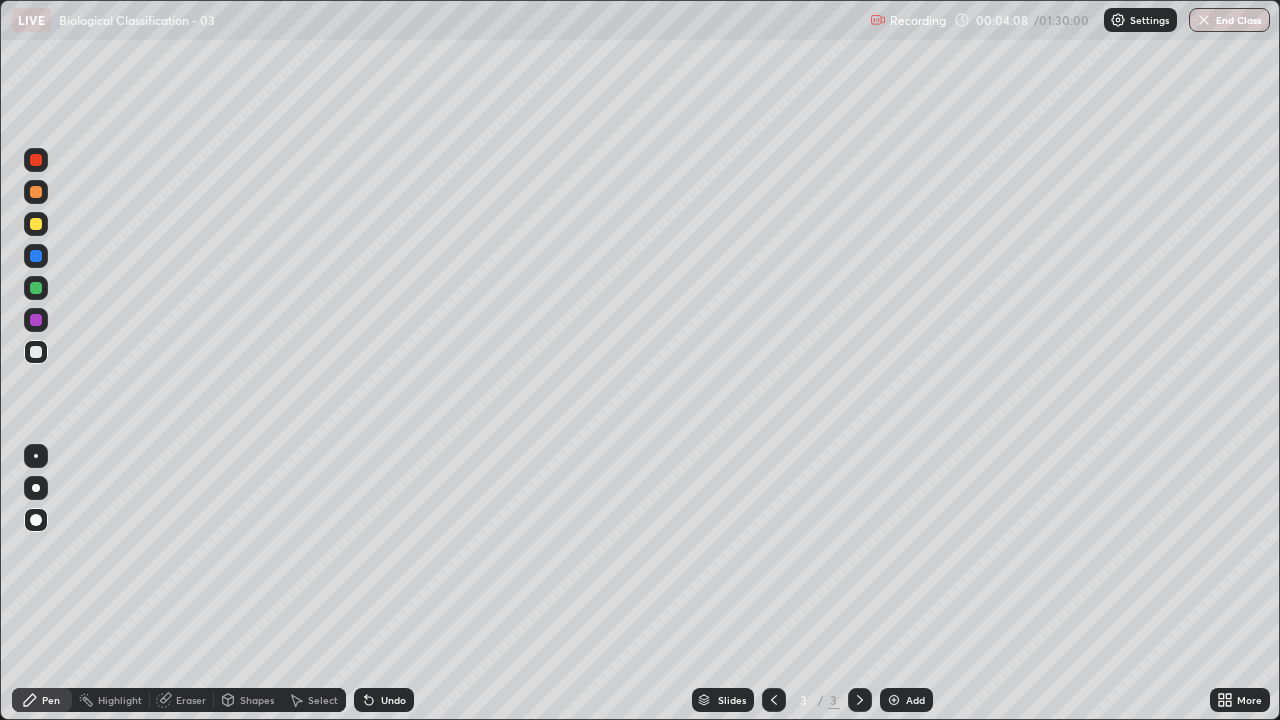 click on "Undo" at bounding box center (384, 700) 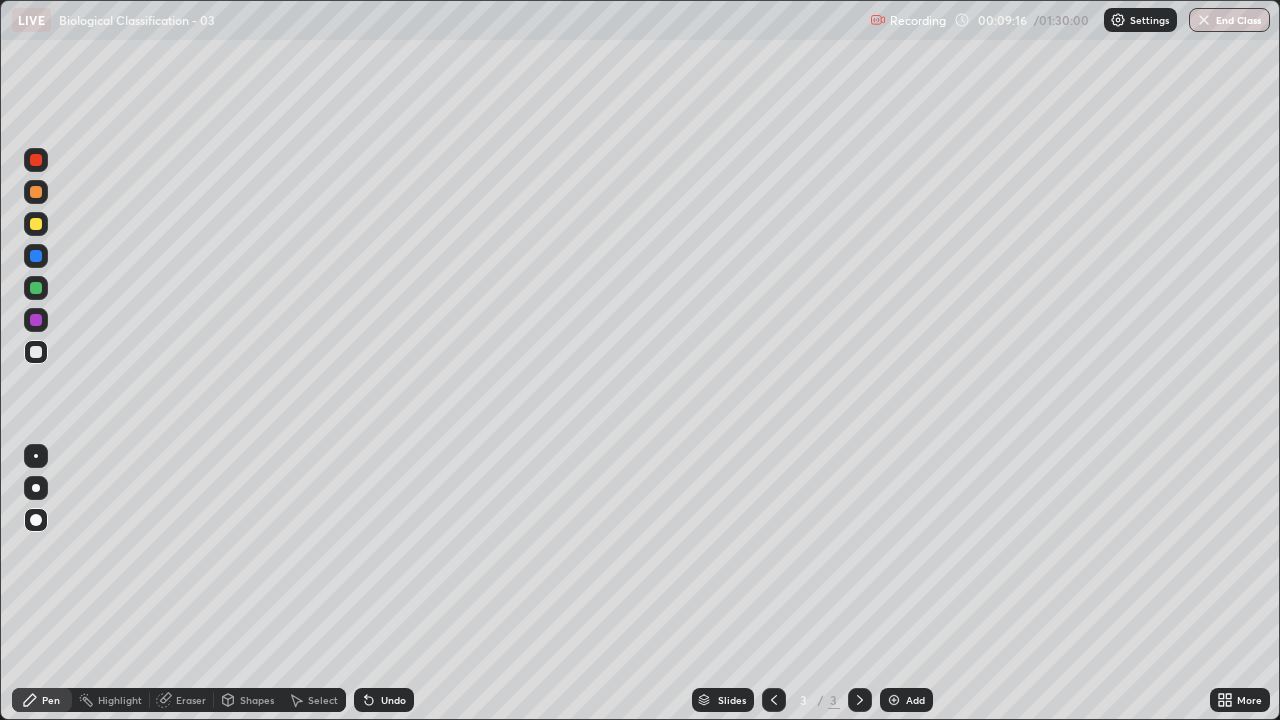 click on "Add" at bounding box center [915, 700] 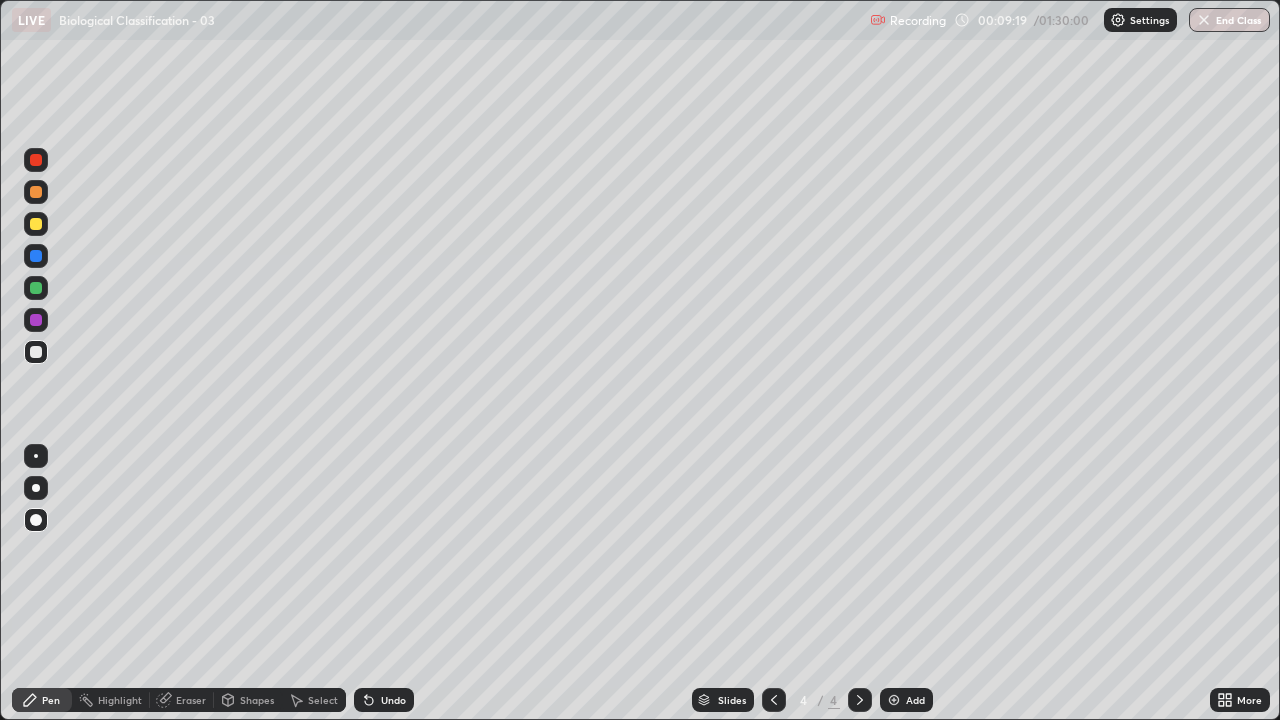 click at bounding box center [36, 192] 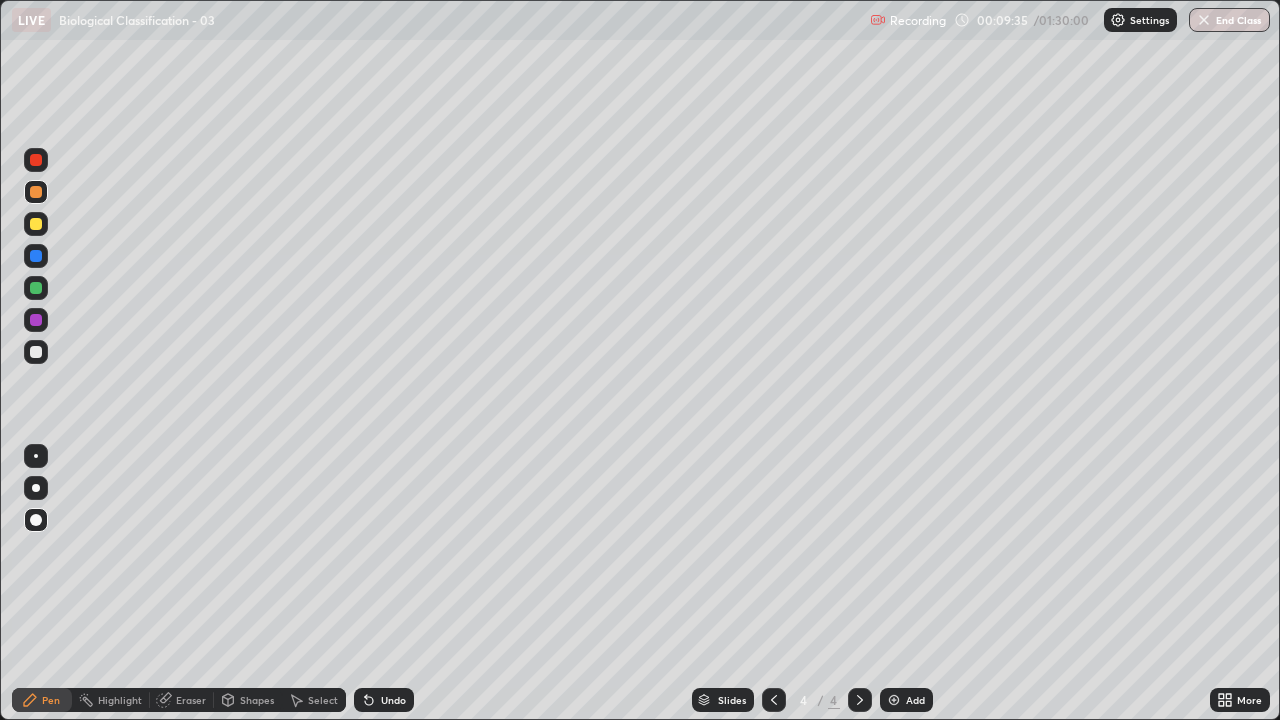 click at bounding box center (36, 352) 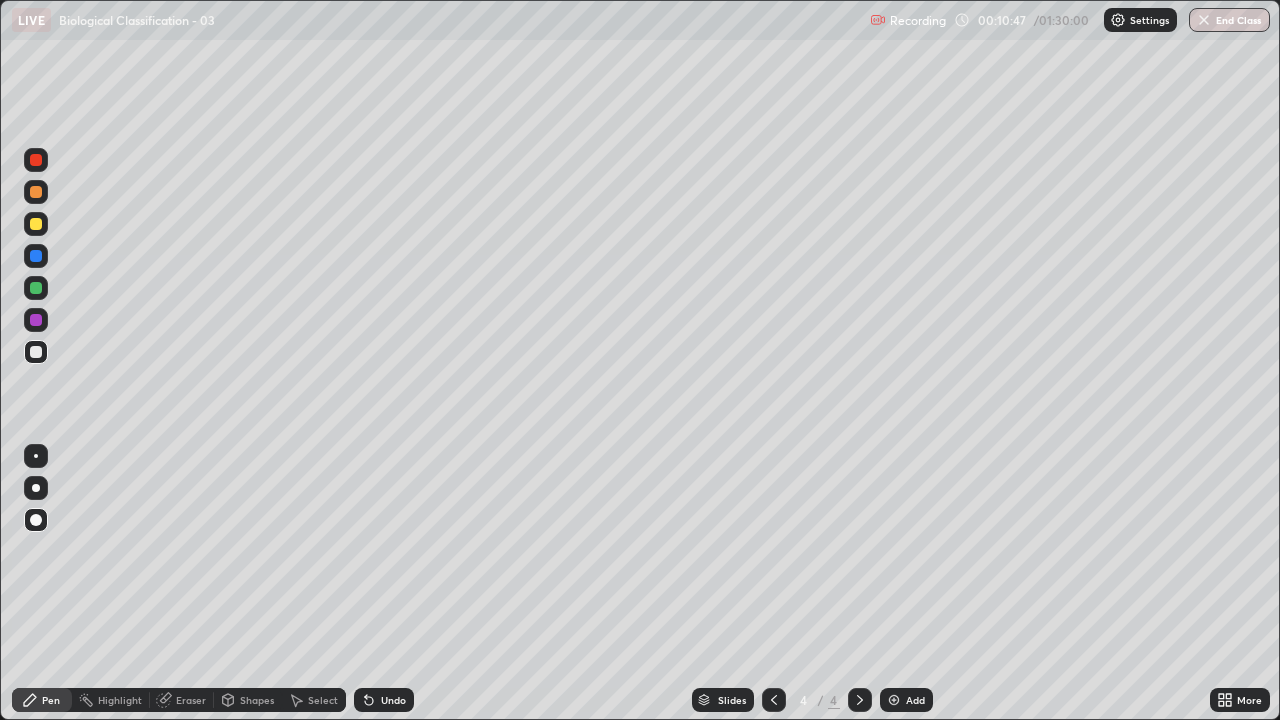 click at bounding box center (36, 192) 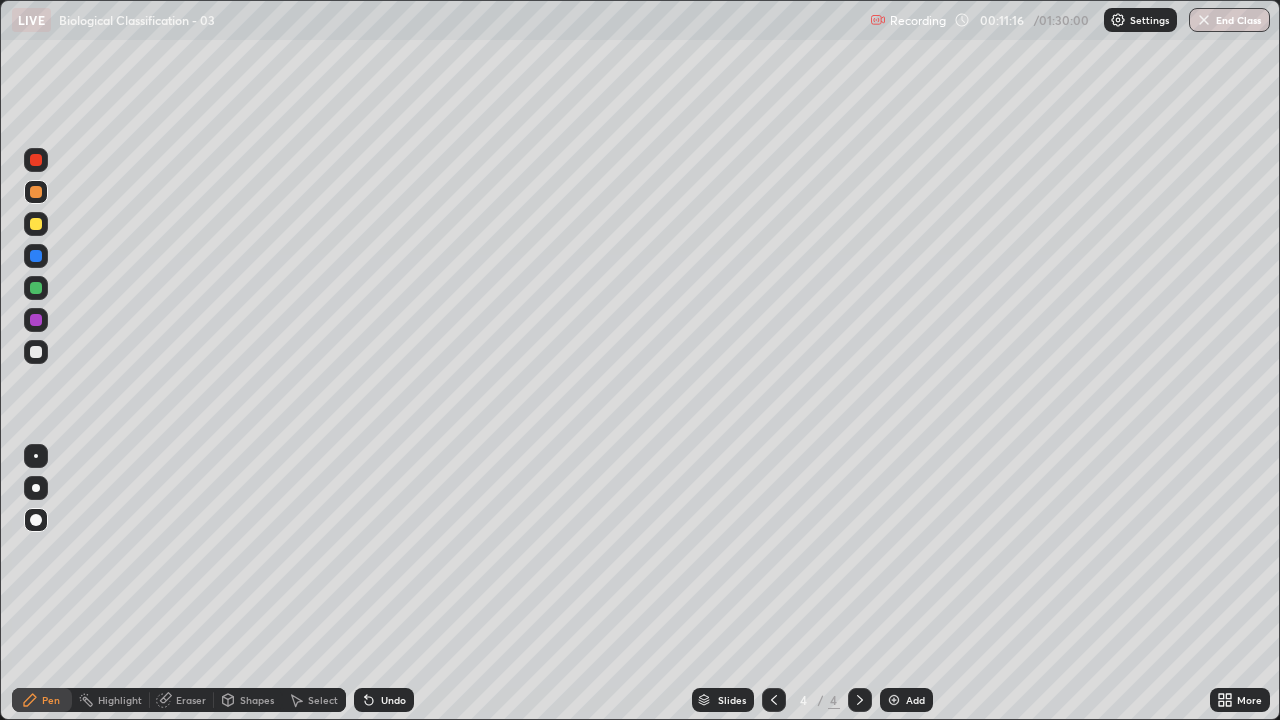 click at bounding box center (36, 352) 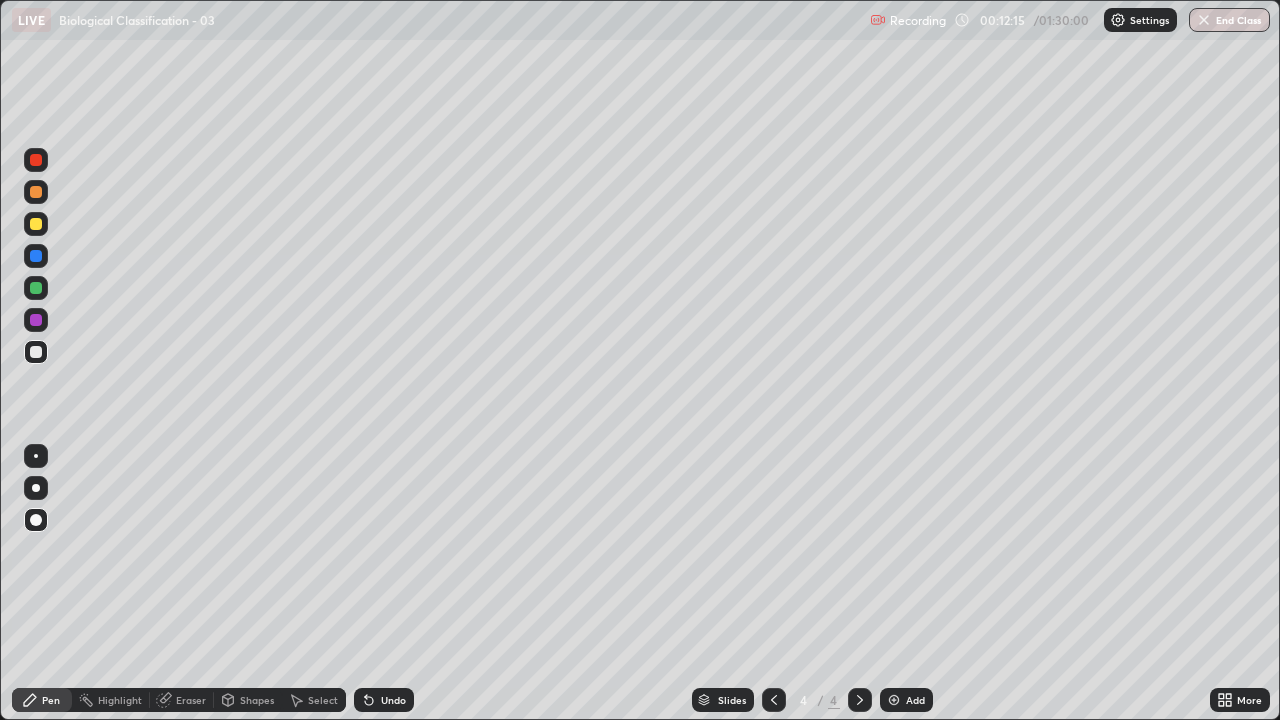 click on "Undo" at bounding box center [393, 700] 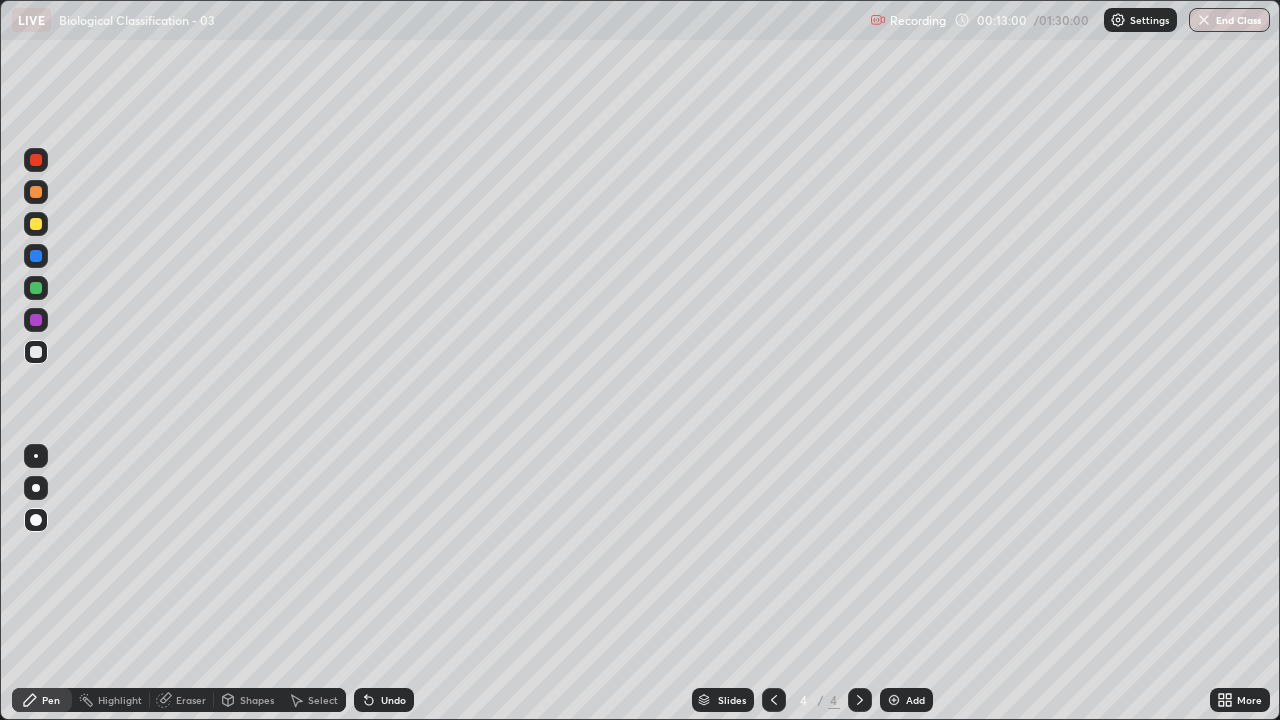 click on "Undo" at bounding box center [393, 700] 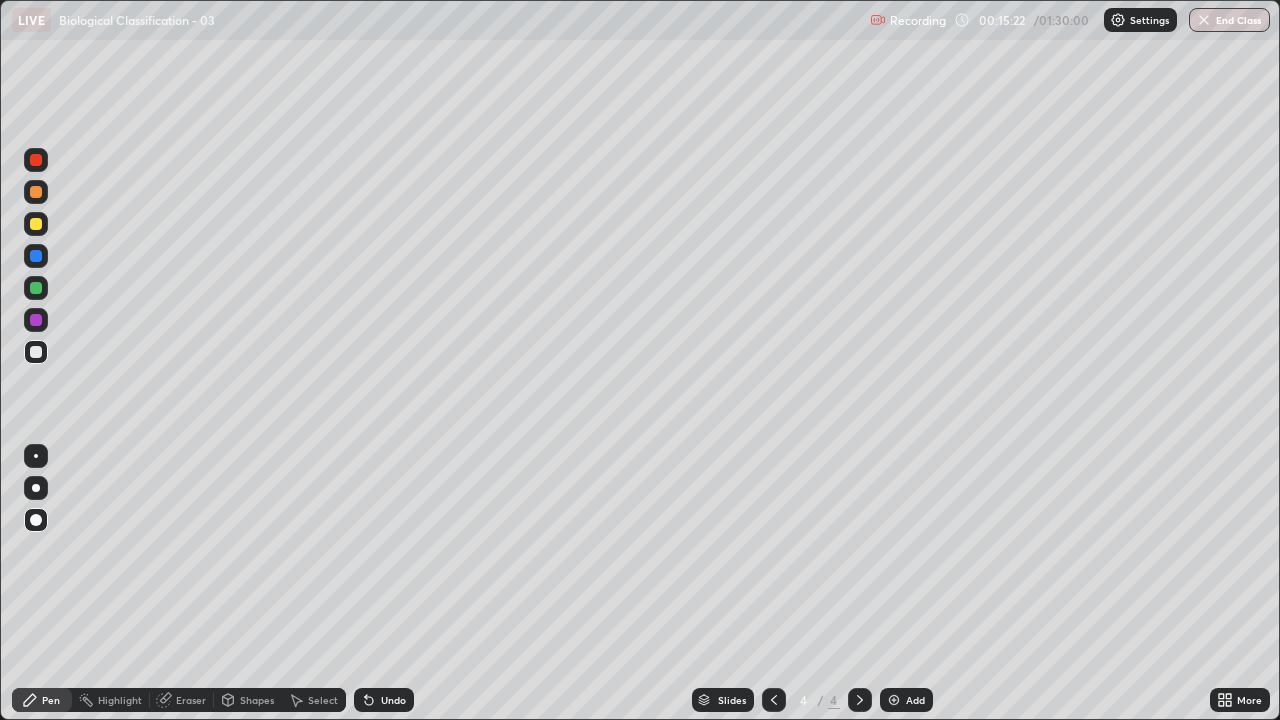 click on "Add" at bounding box center [906, 700] 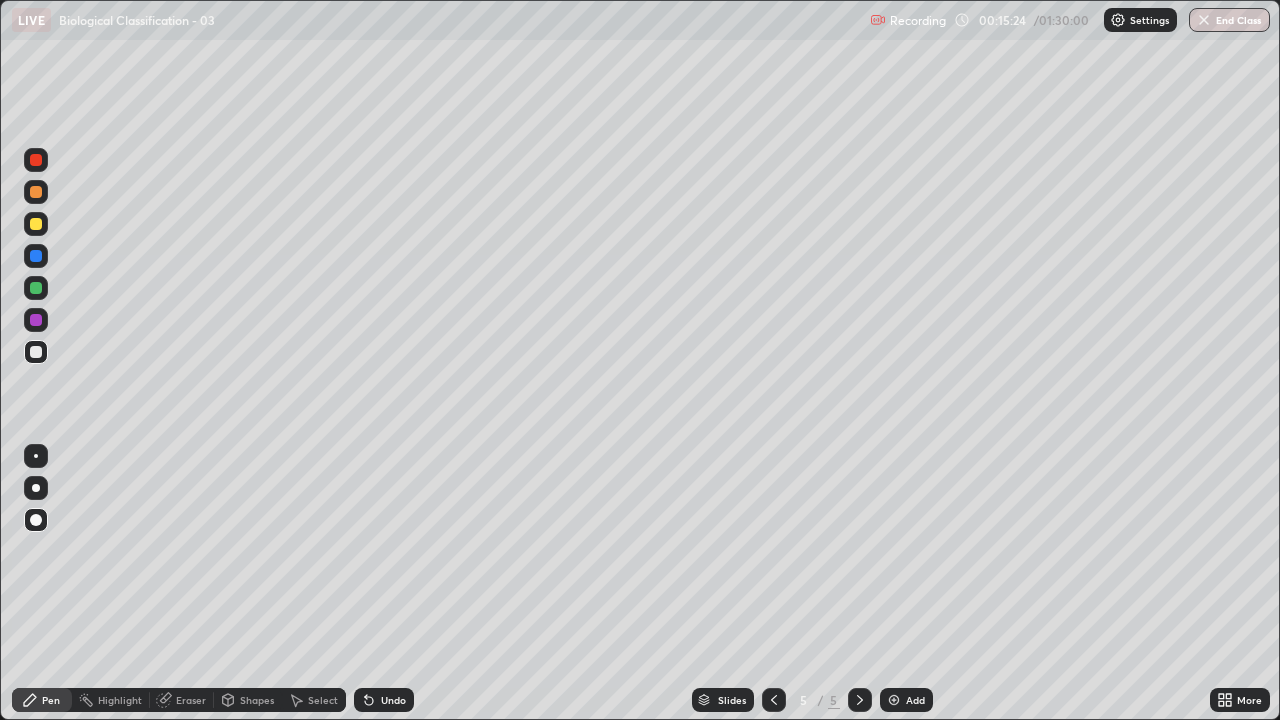 click at bounding box center (36, 224) 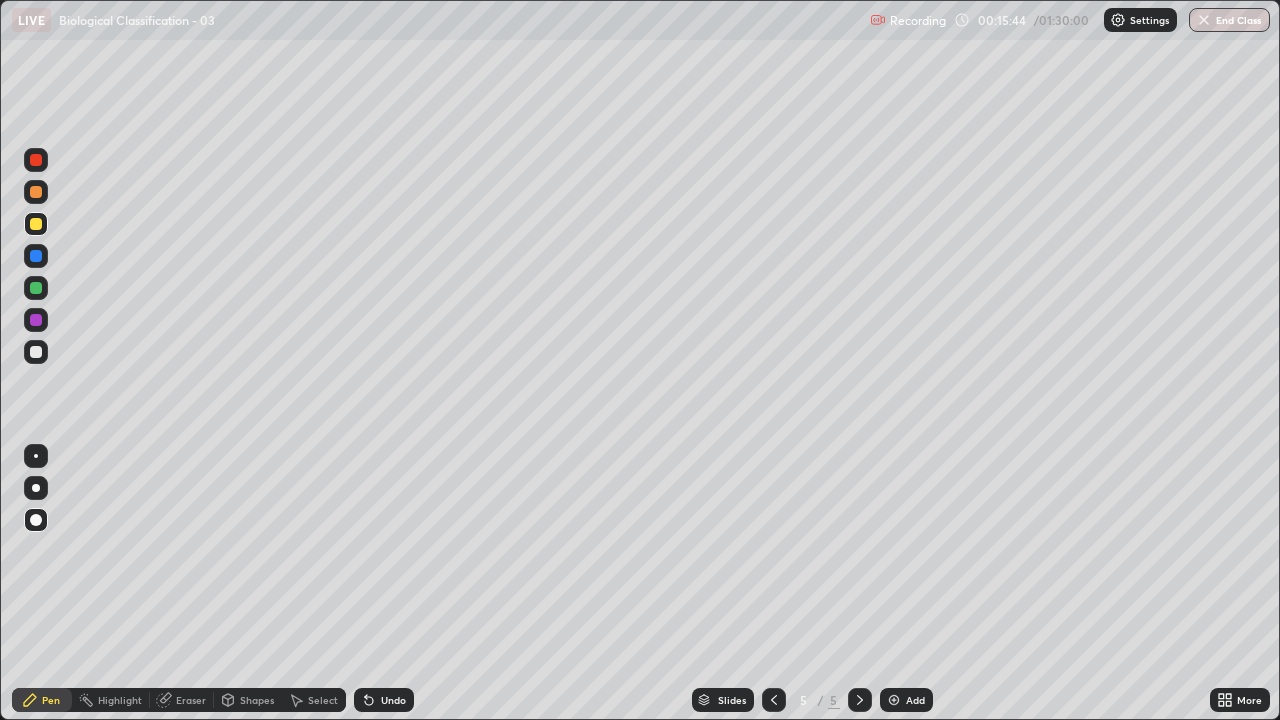 click at bounding box center [36, 352] 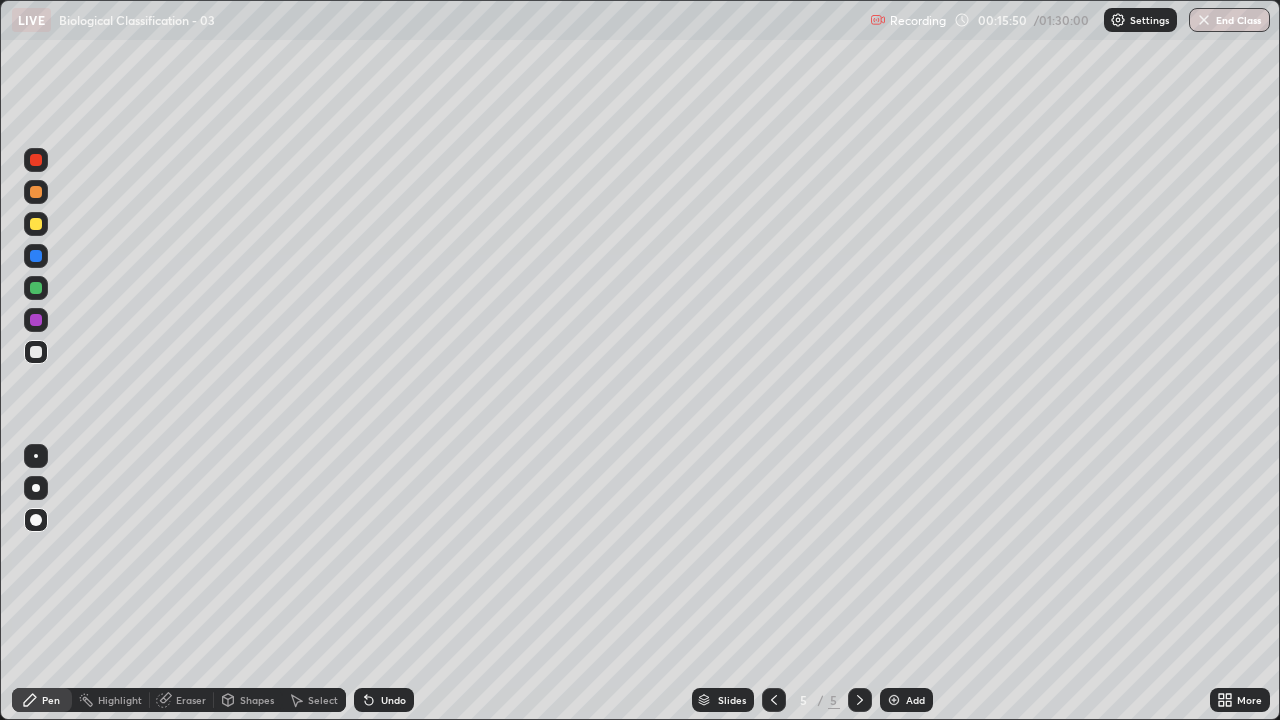 click at bounding box center (36, 352) 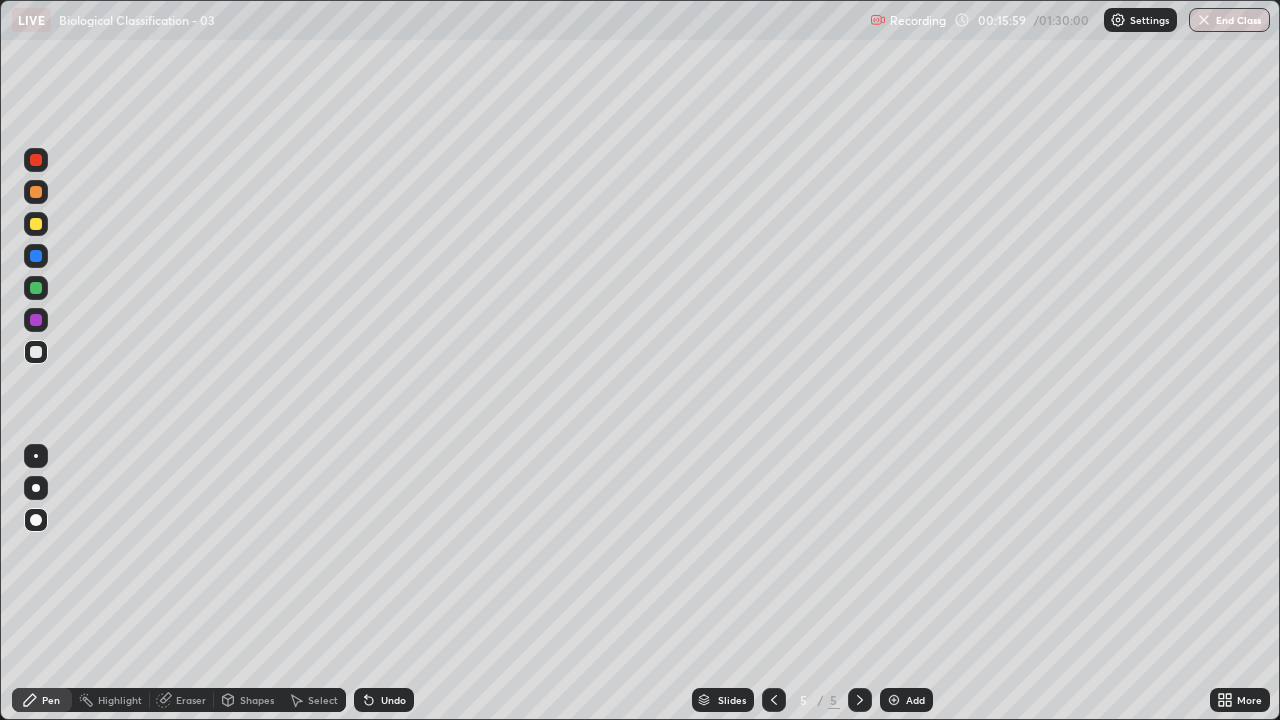 click 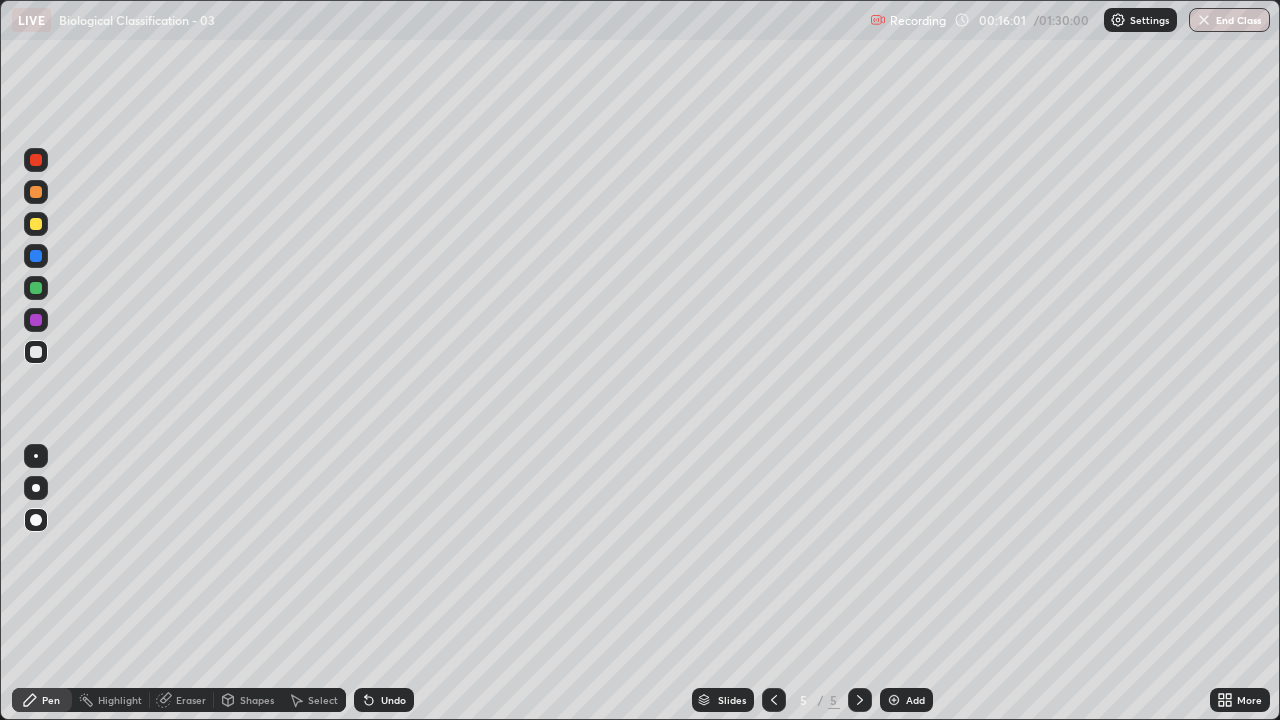 click 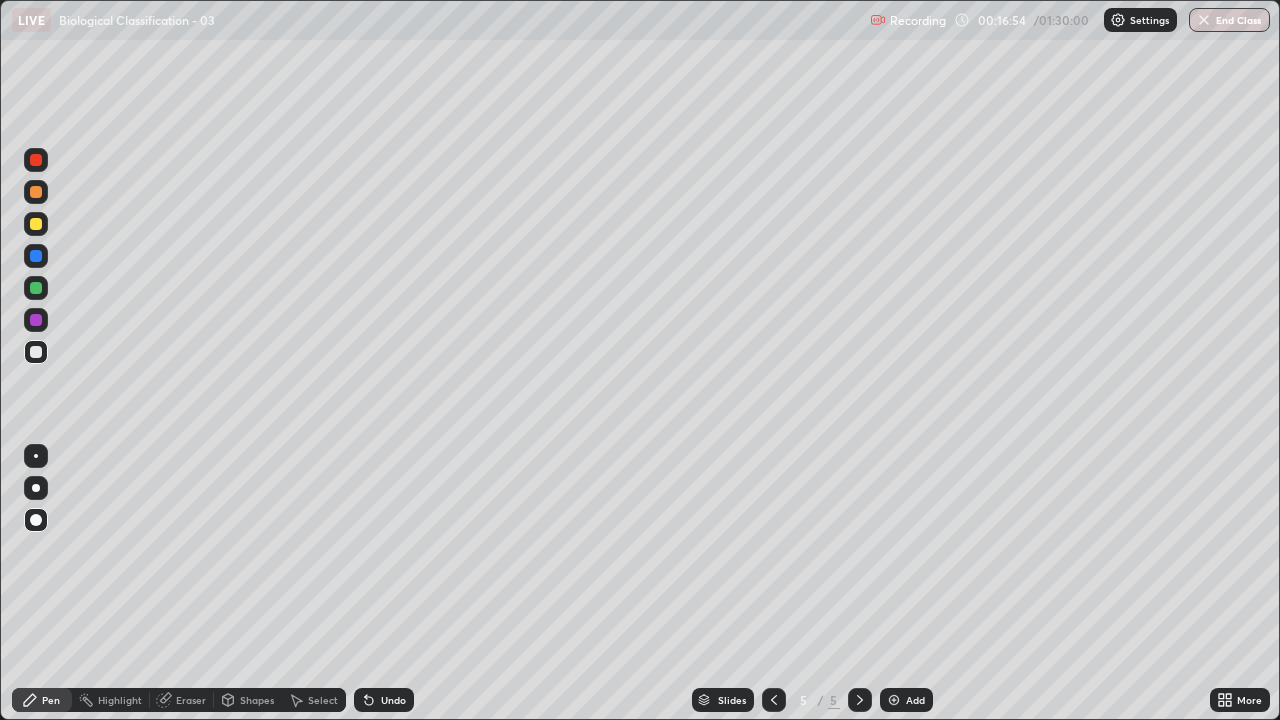 click at bounding box center [36, 288] 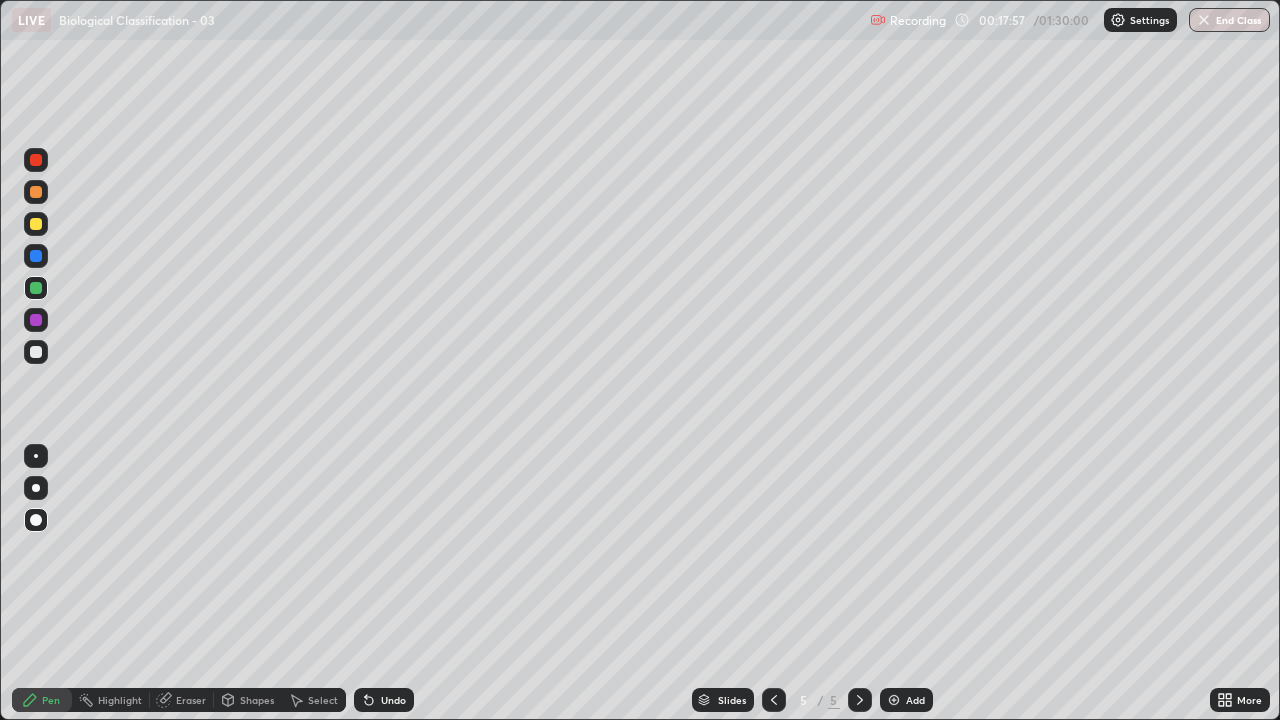 click 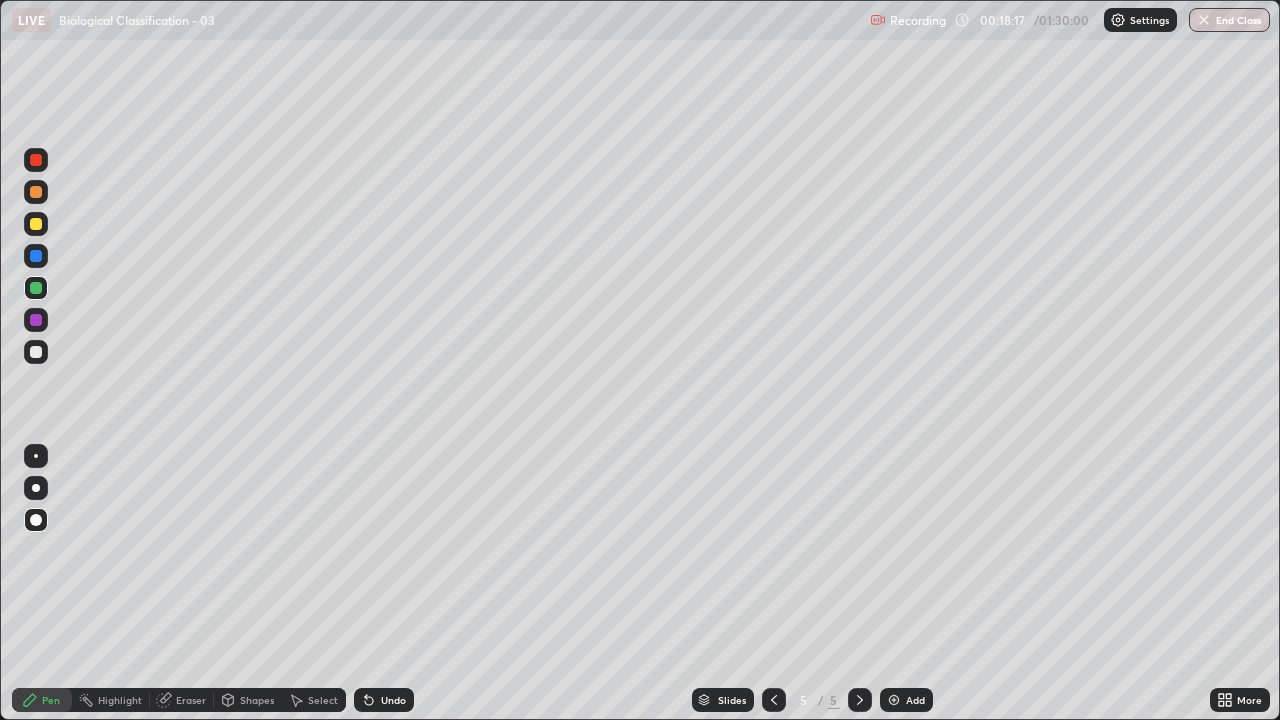 click at bounding box center (36, 352) 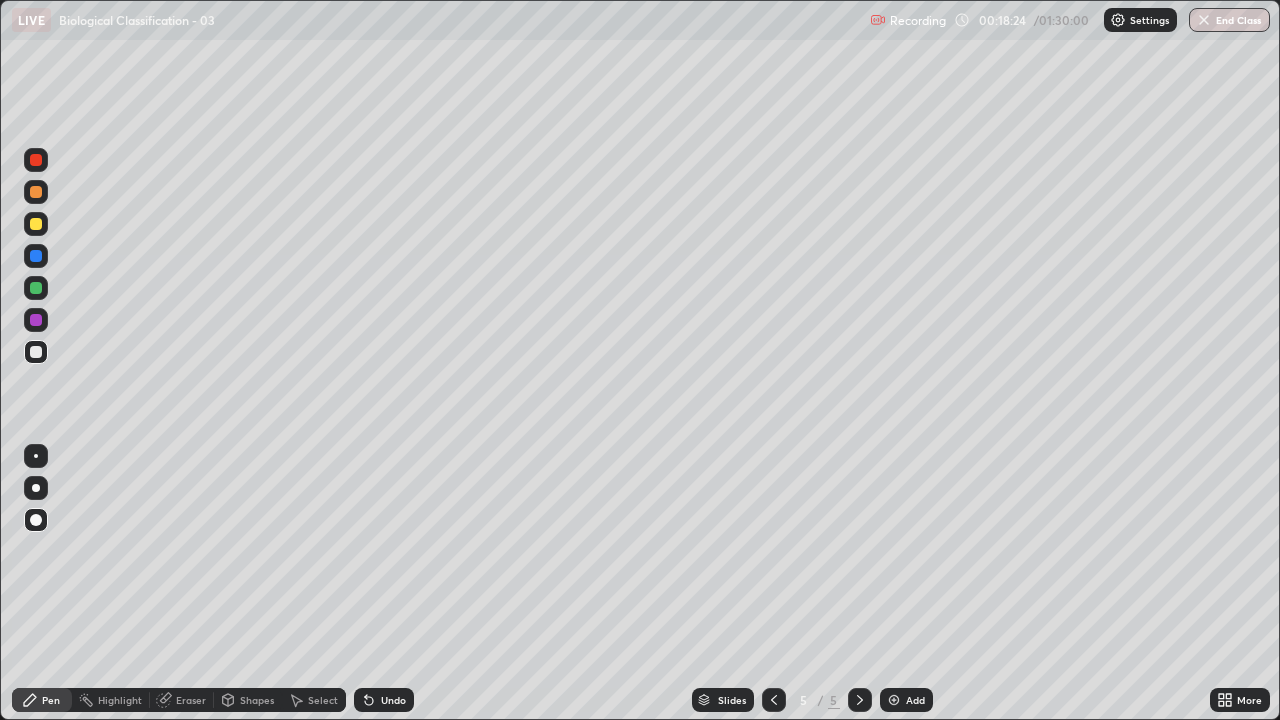 click on "Undo" at bounding box center [384, 700] 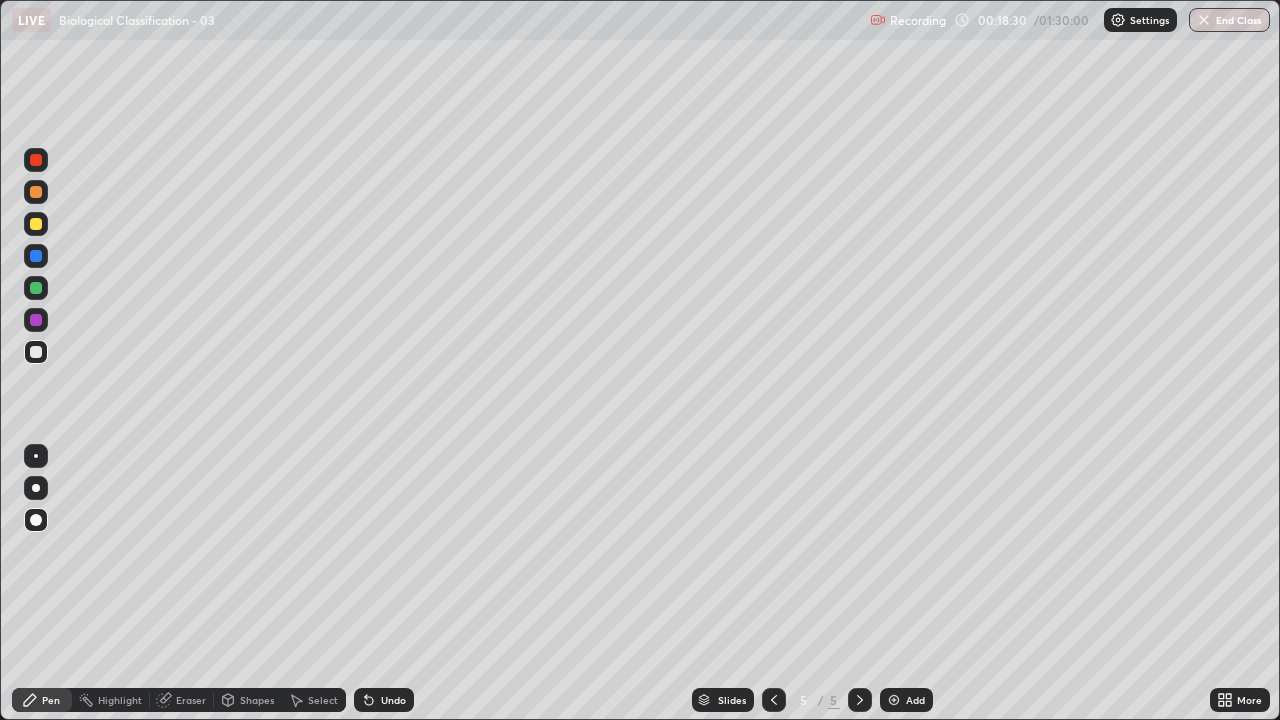 click 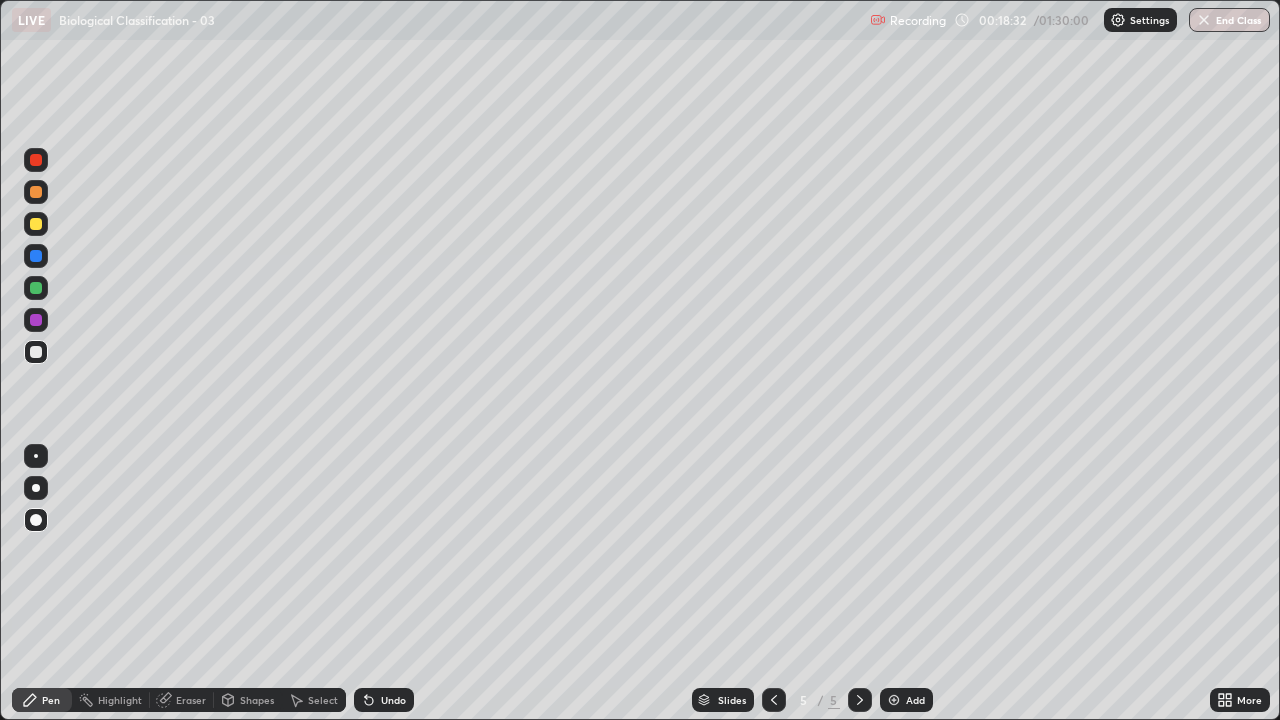 click 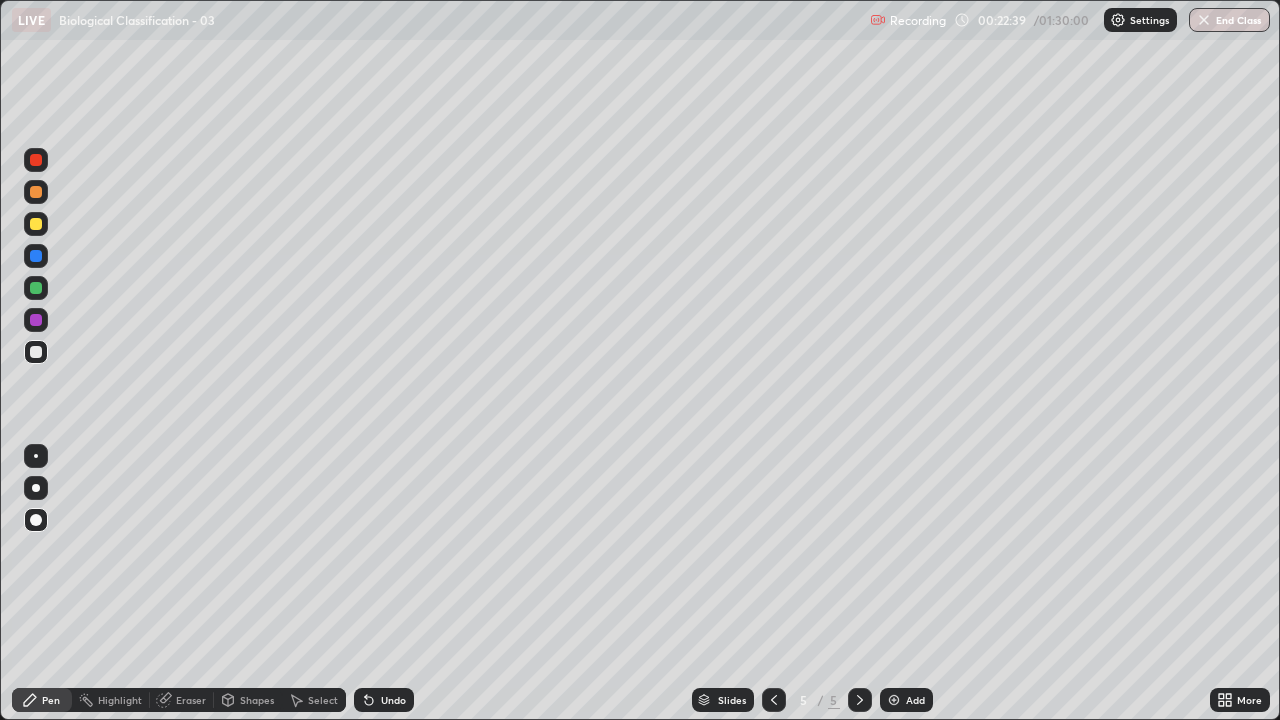 click on "Add" at bounding box center (915, 700) 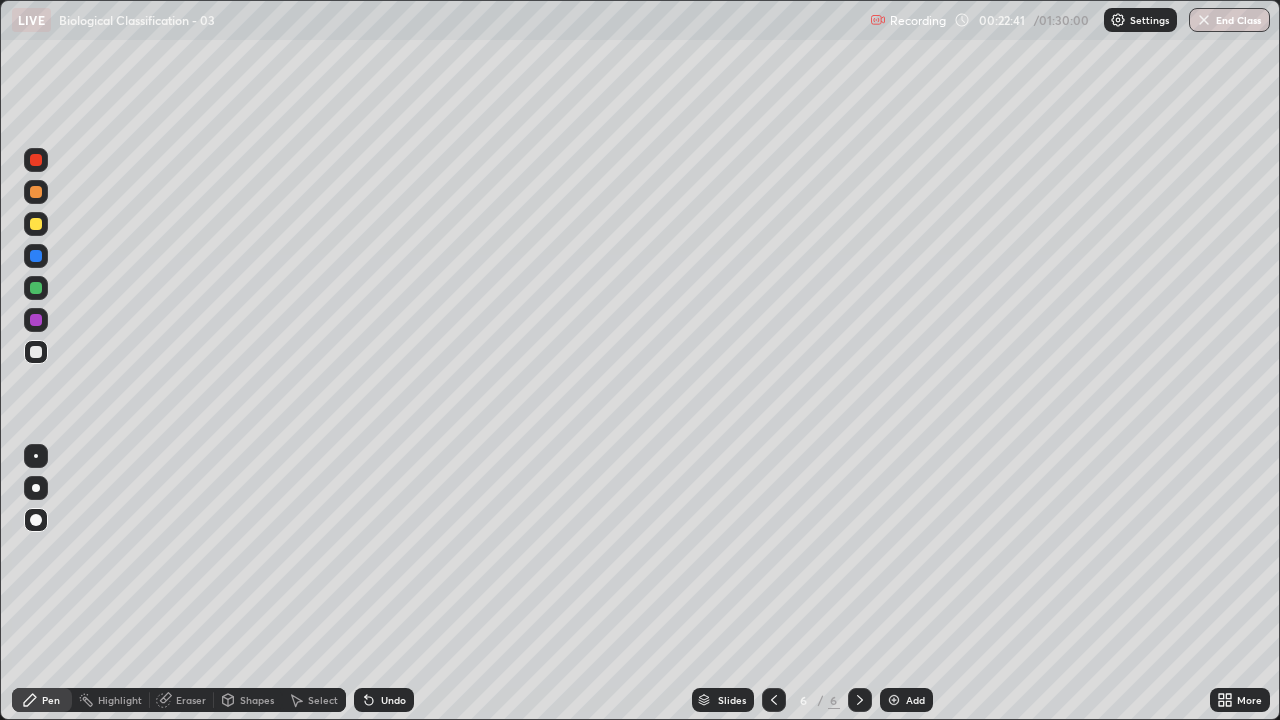 click at bounding box center (36, 256) 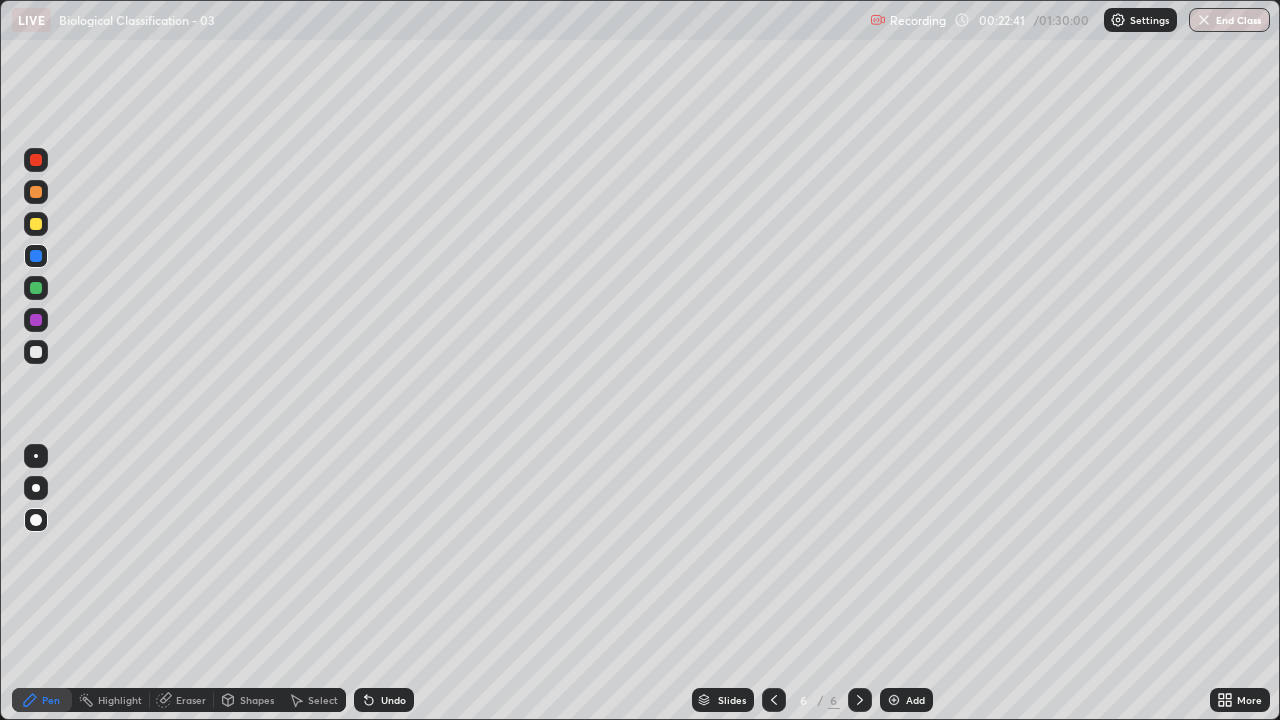 click at bounding box center (36, 288) 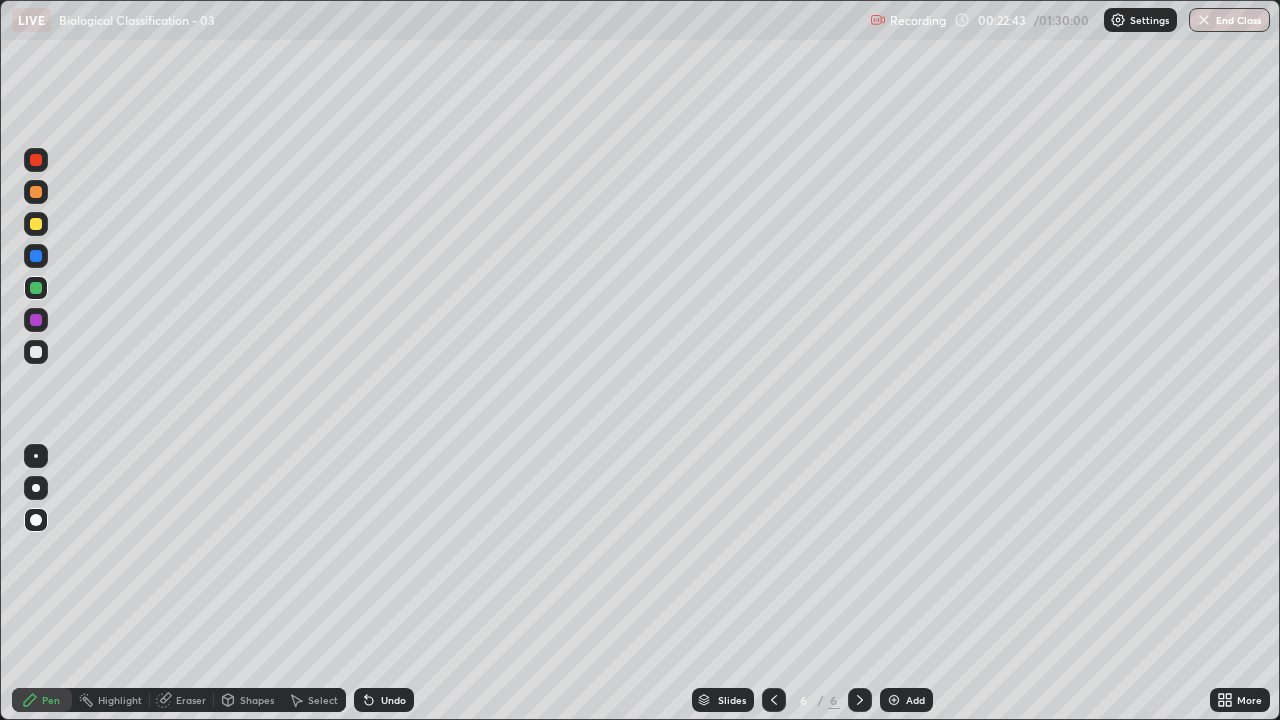 click at bounding box center (36, 256) 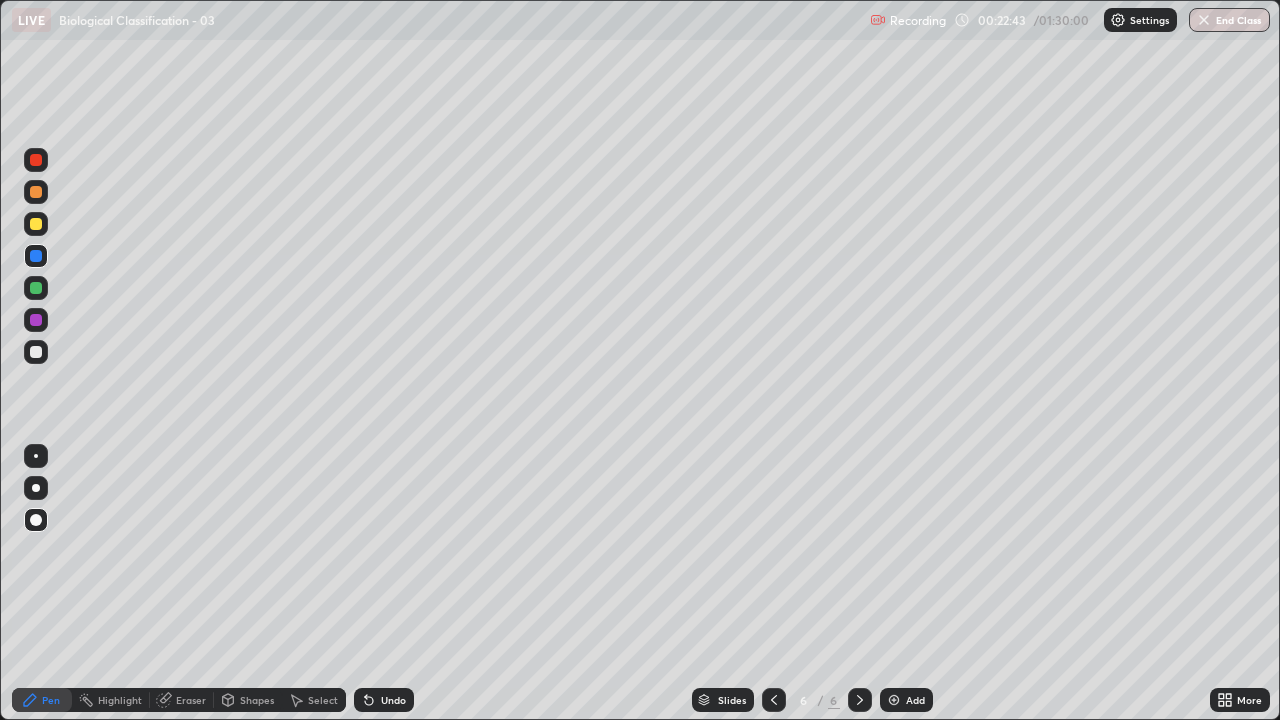 click at bounding box center [36, 224] 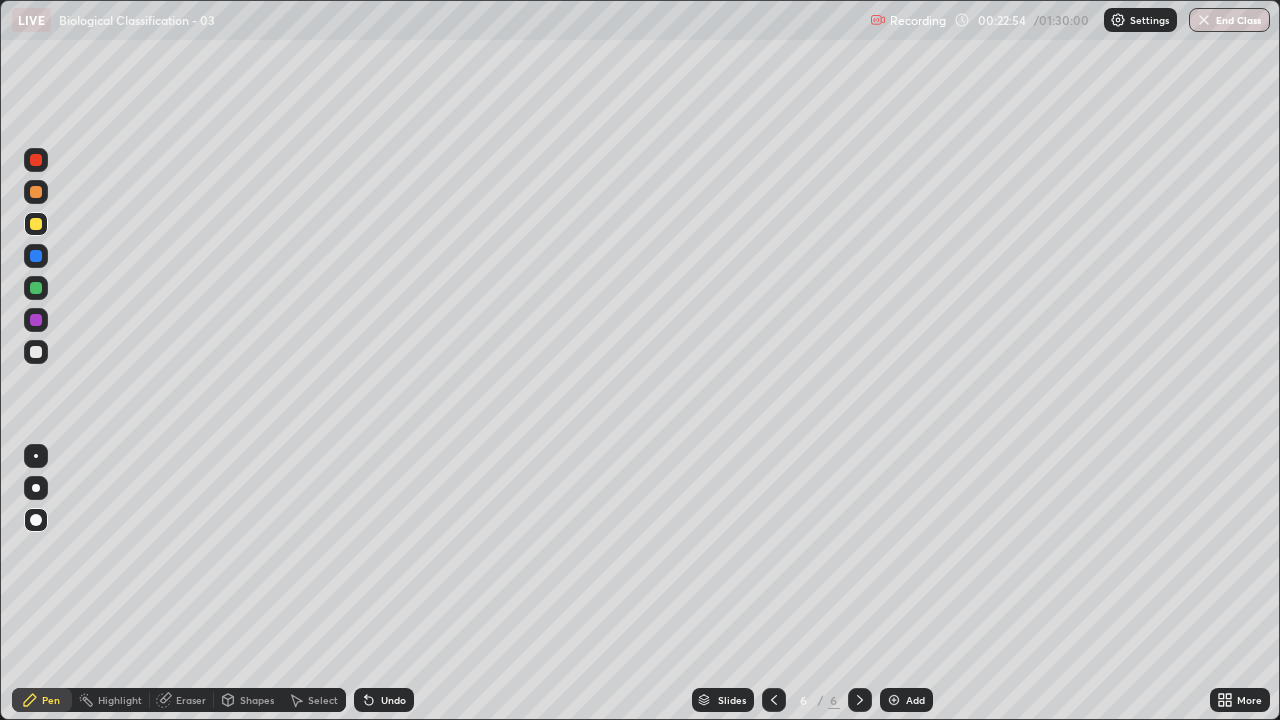 click 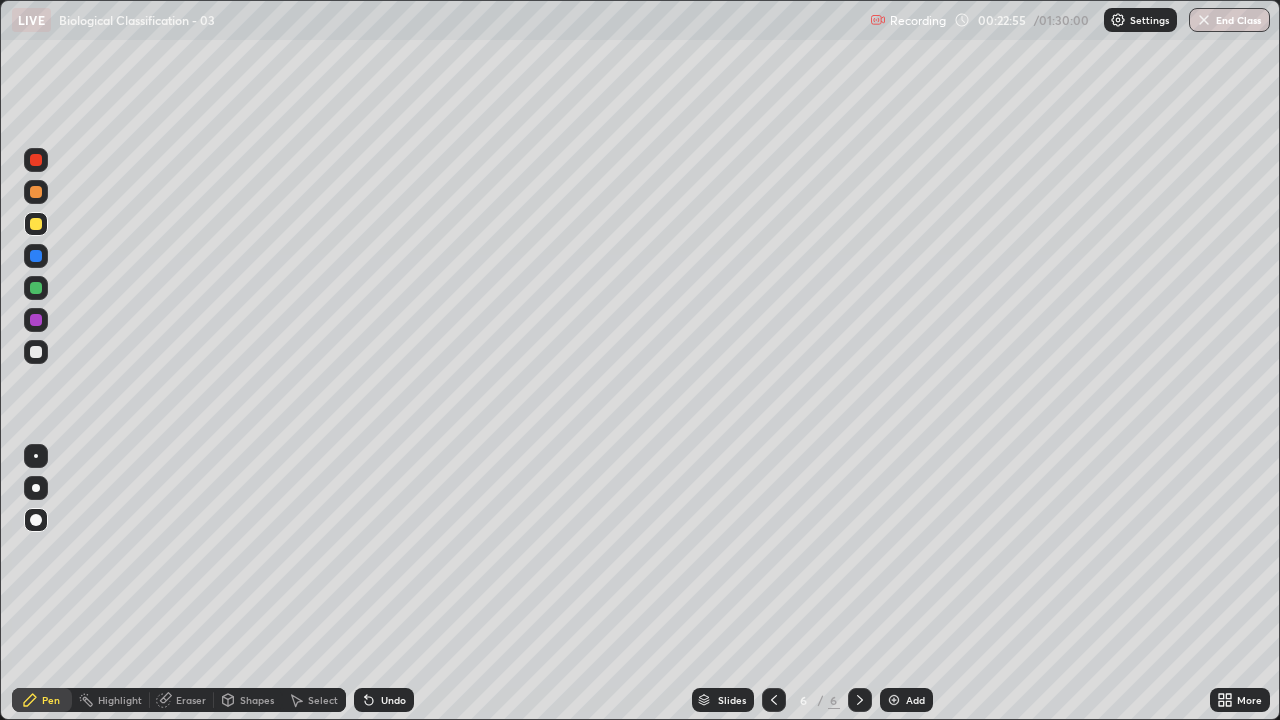 click 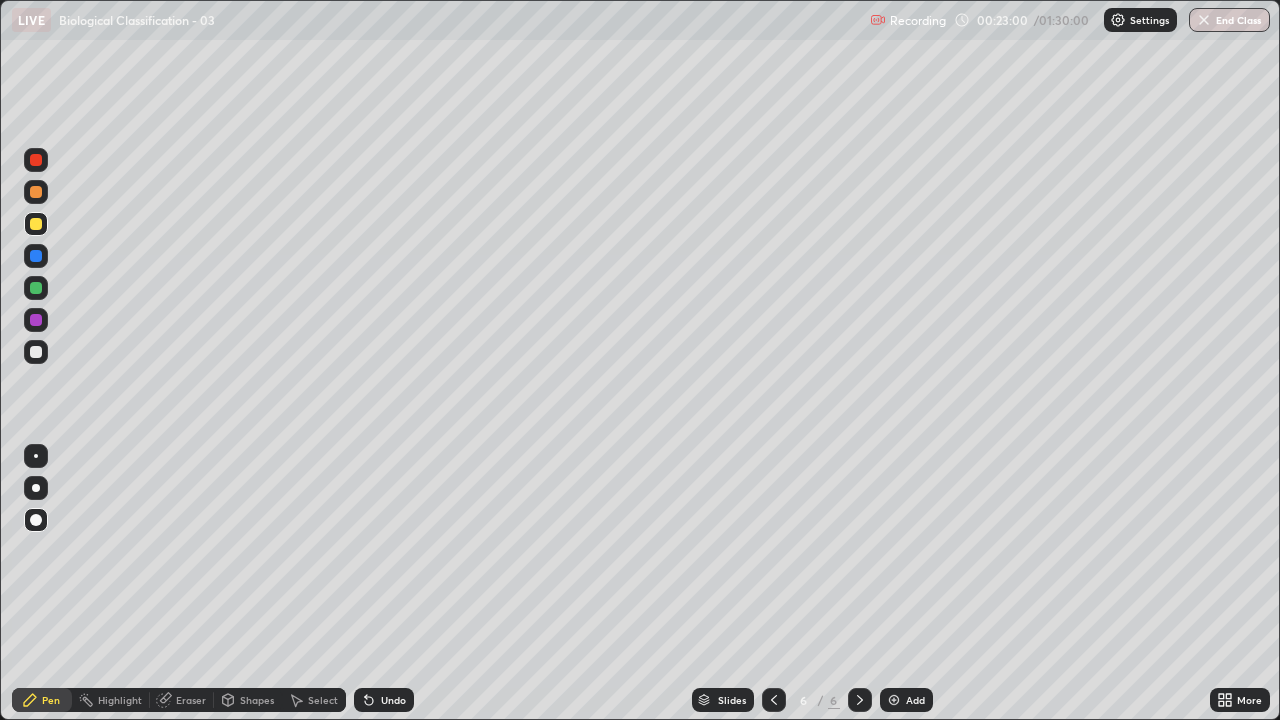 click at bounding box center [36, 352] 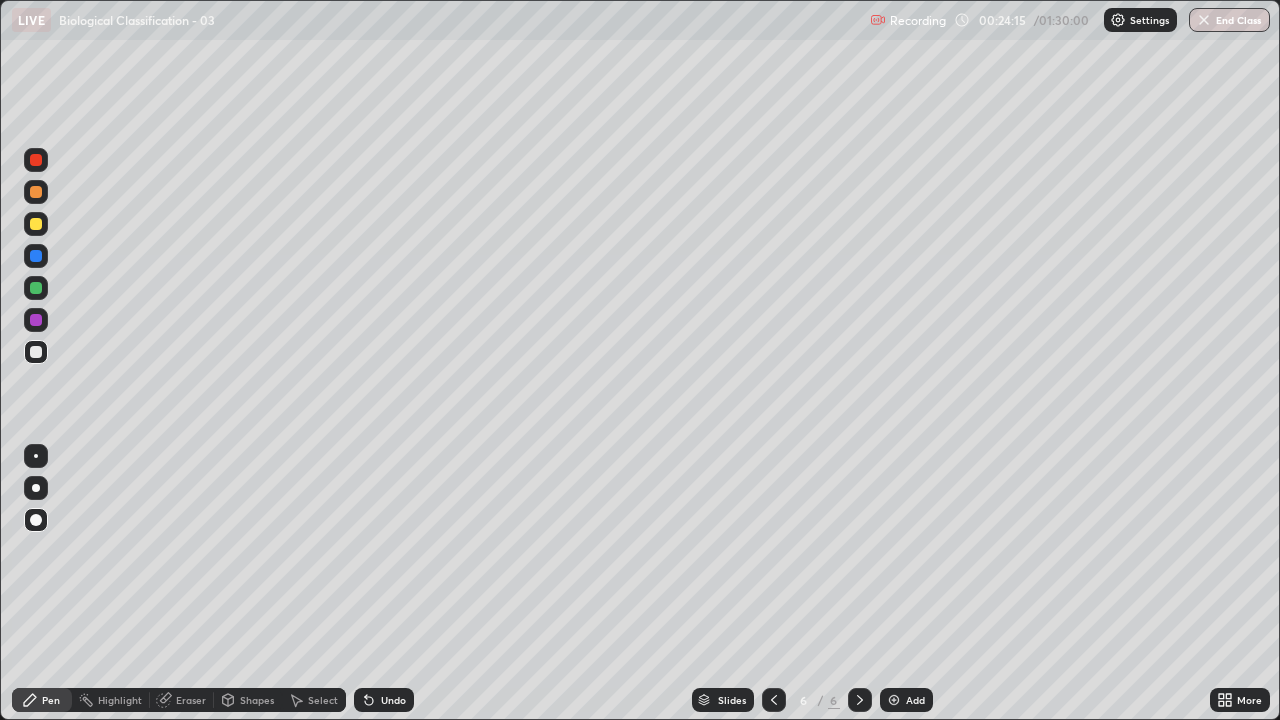 click at bounding box center [36, 192] 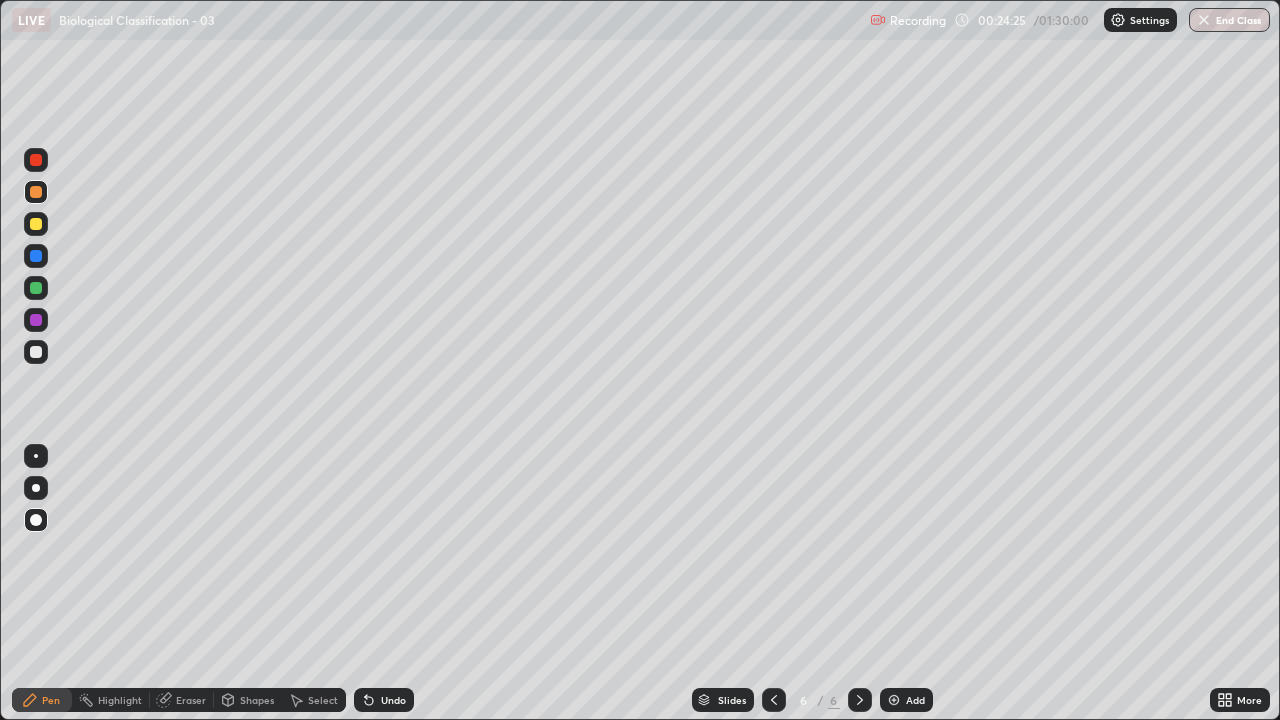 click on "Shapes" at bounding box center (257, 700) 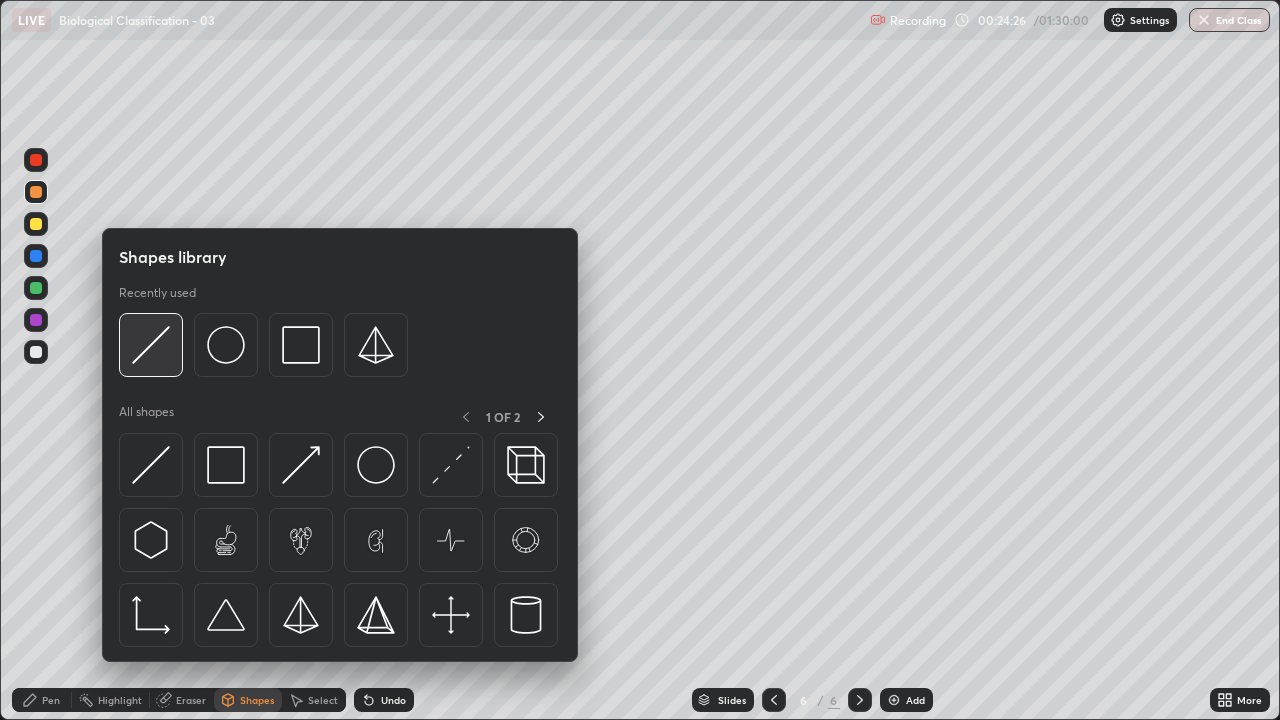 click at bounding box center (151, 345) 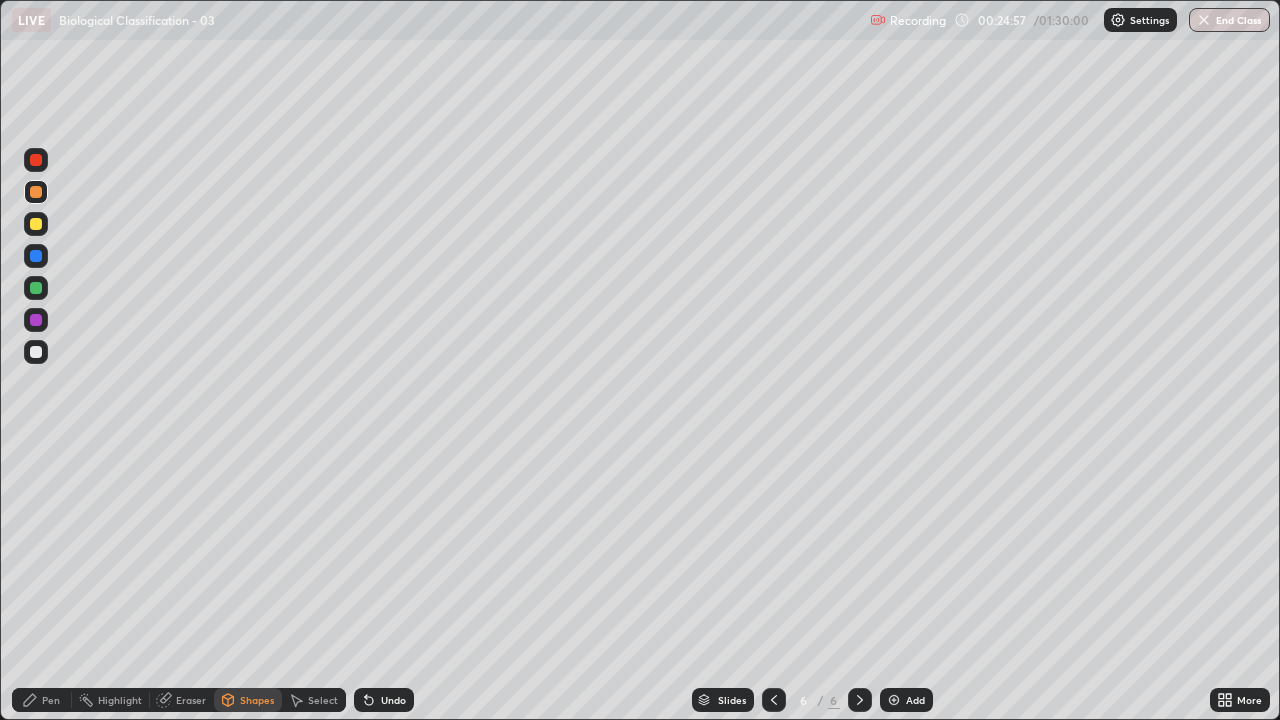 click at bounding box center (36, 288) 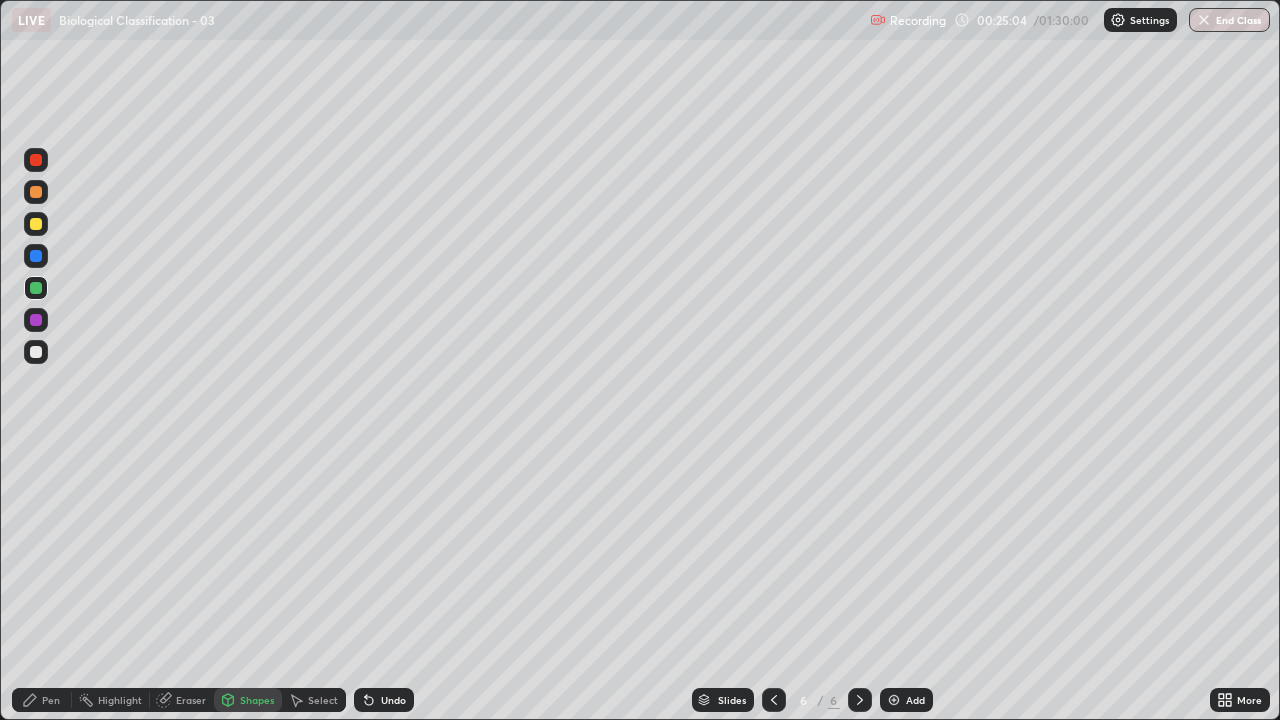 click at bounding box center (36, 288) 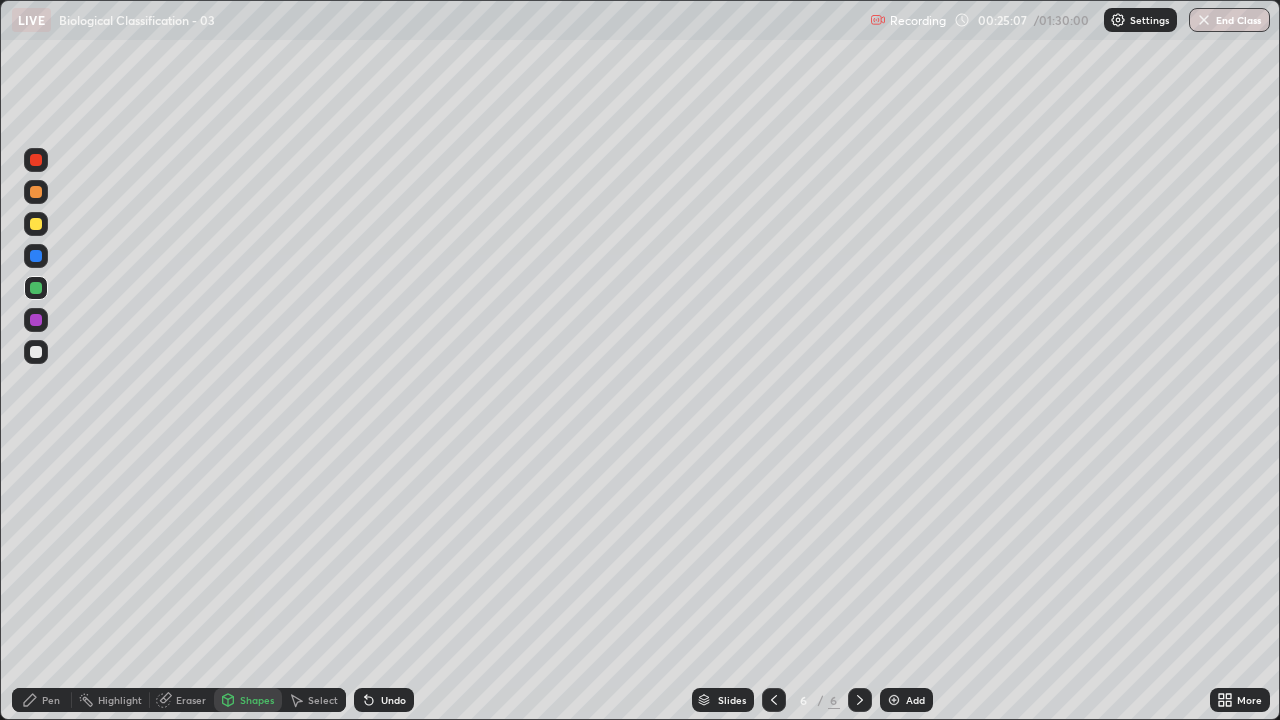 click 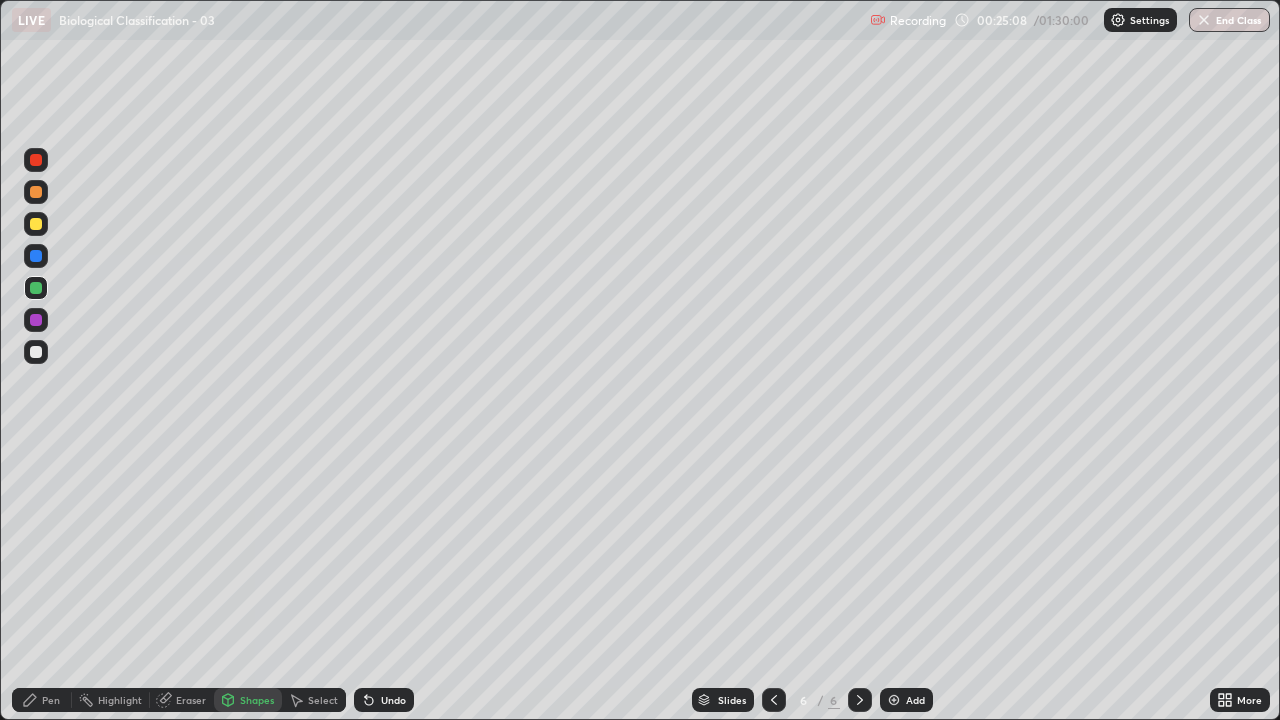 click on "Pen" at bounding box center (42, 700) 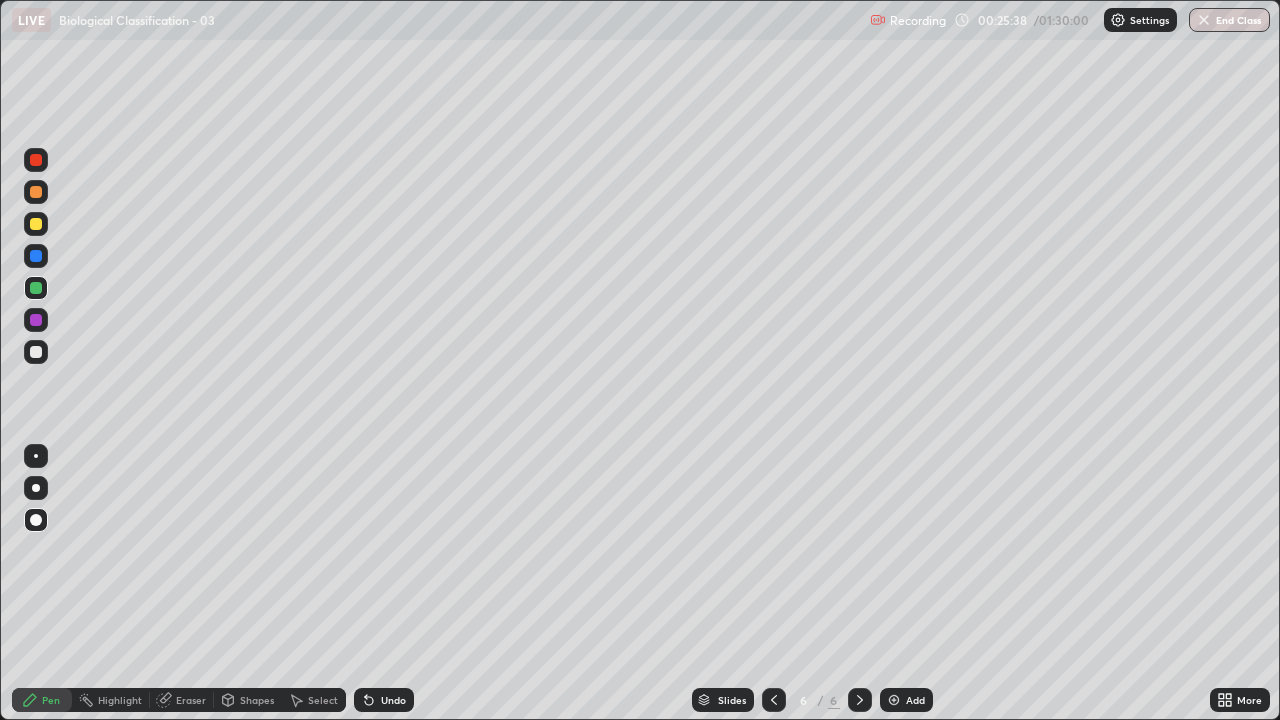 click at bounding box center (36, 352) 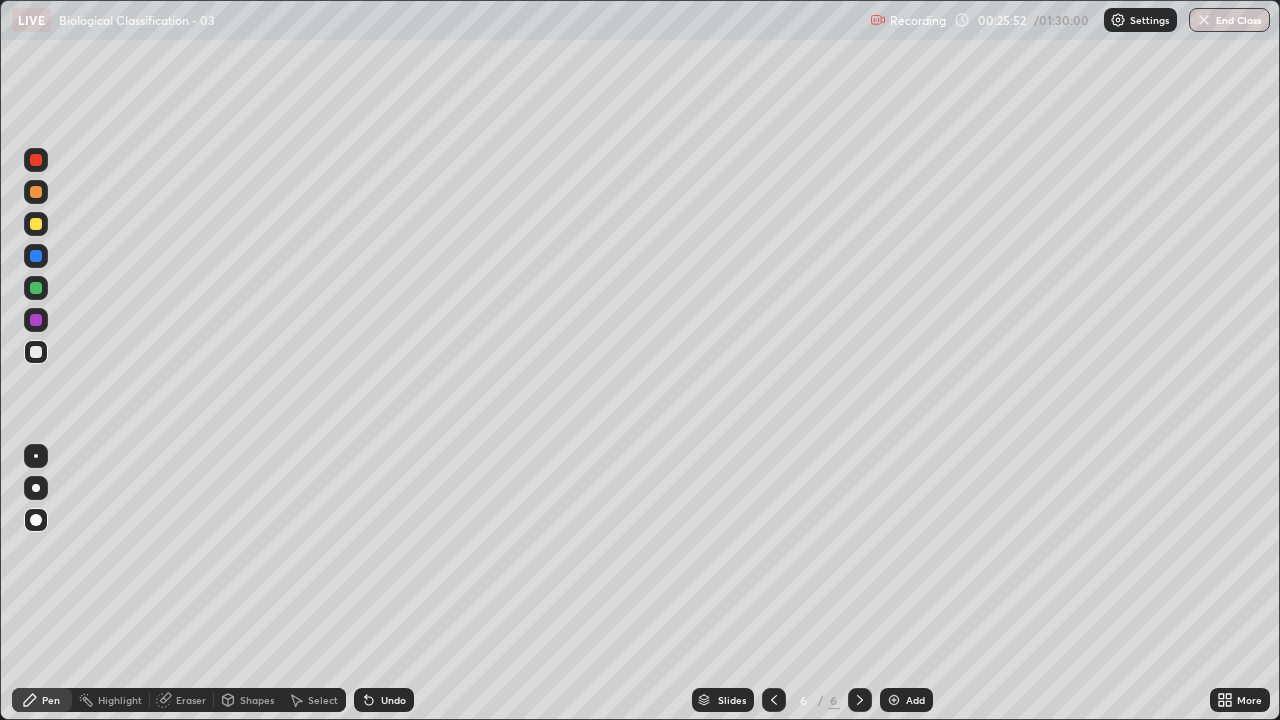 click at bounding box center [36, 320] 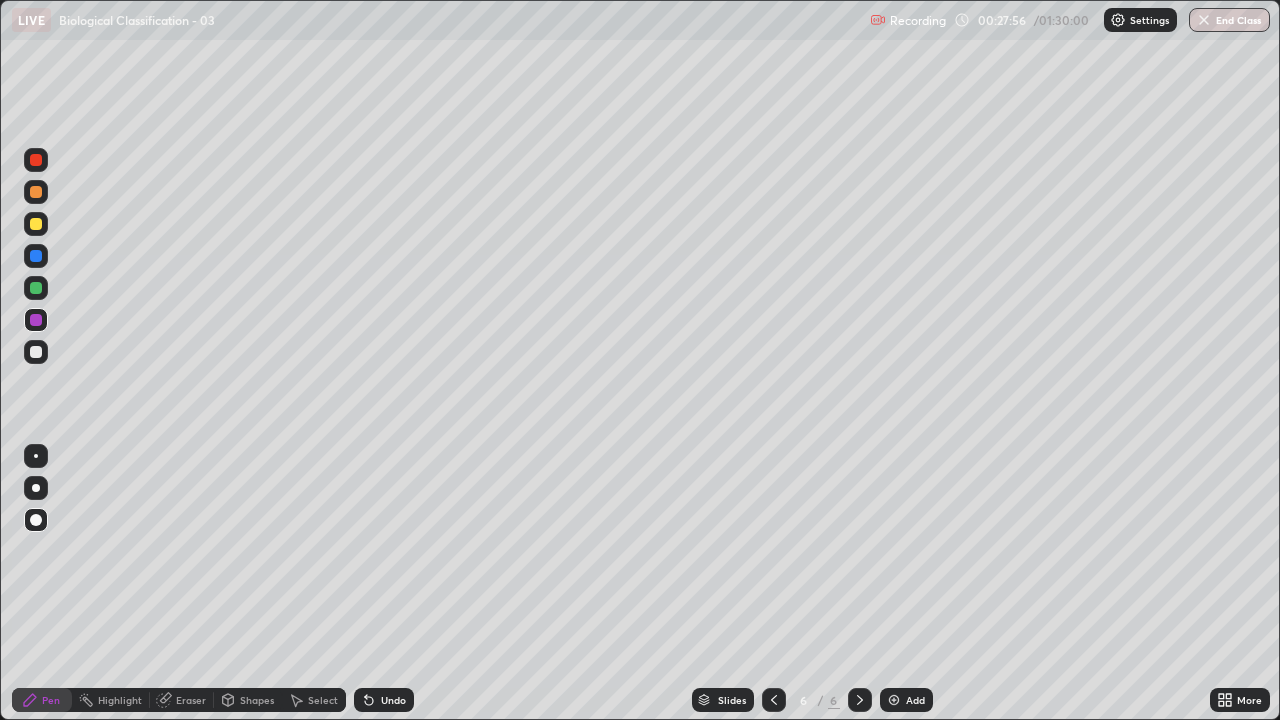 click at bounding box center (36, 256) 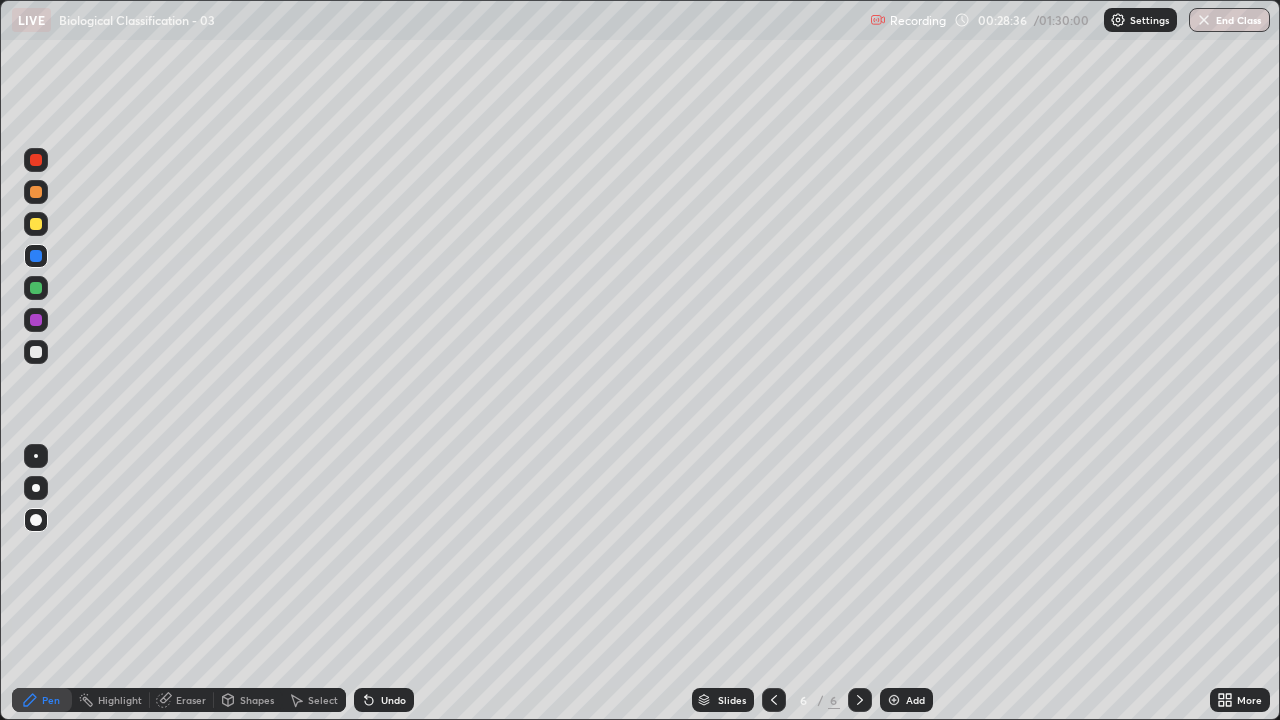 click at bounding box center (36, 352) 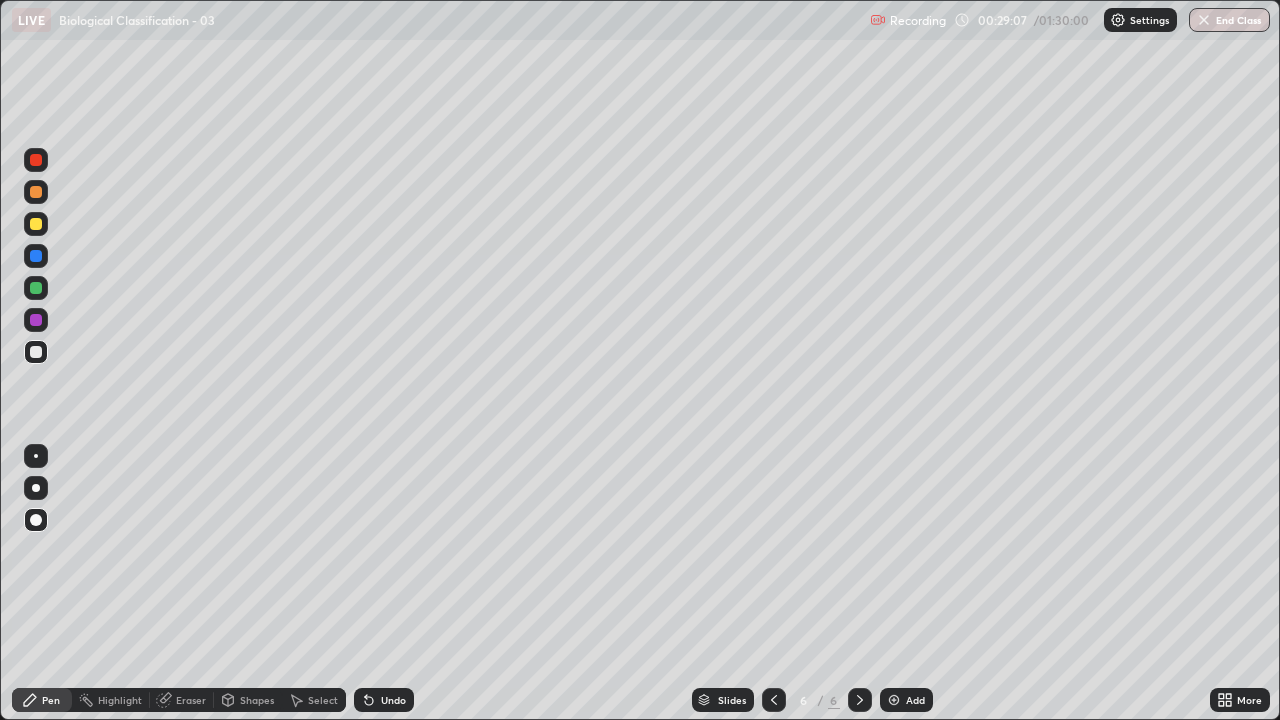 click on "Undo" at bounding box center (384, 700) 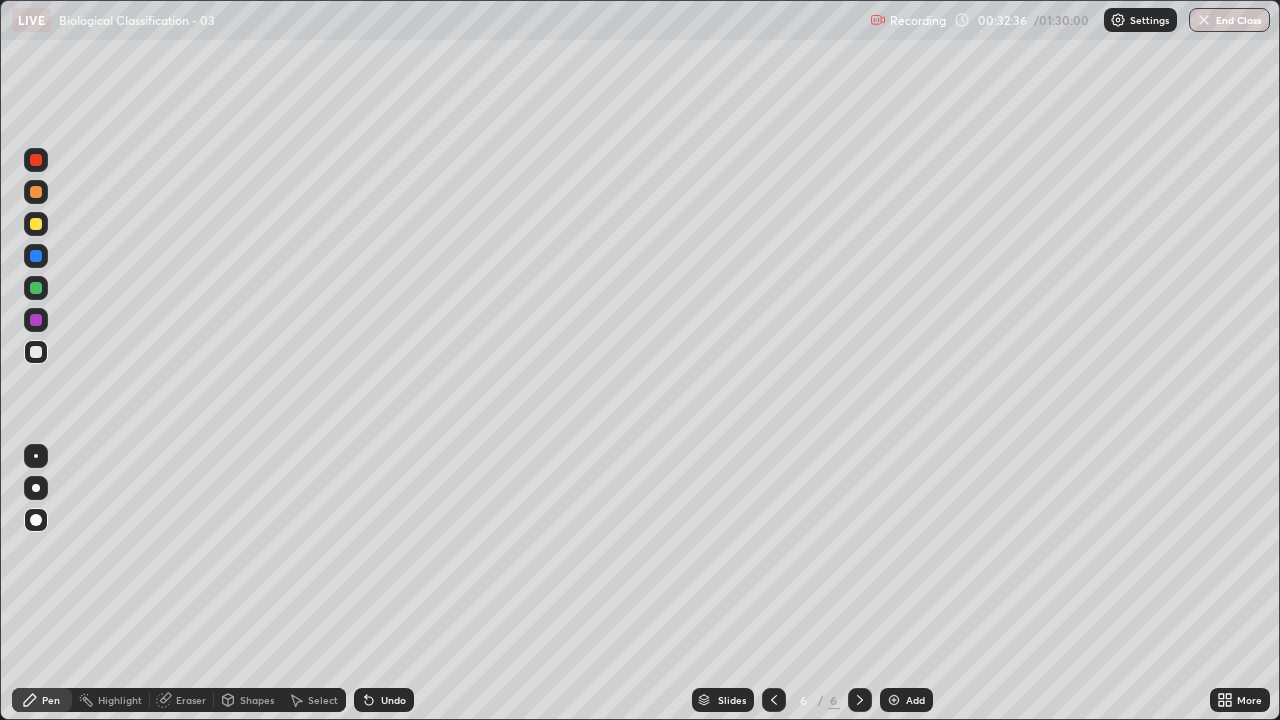 click 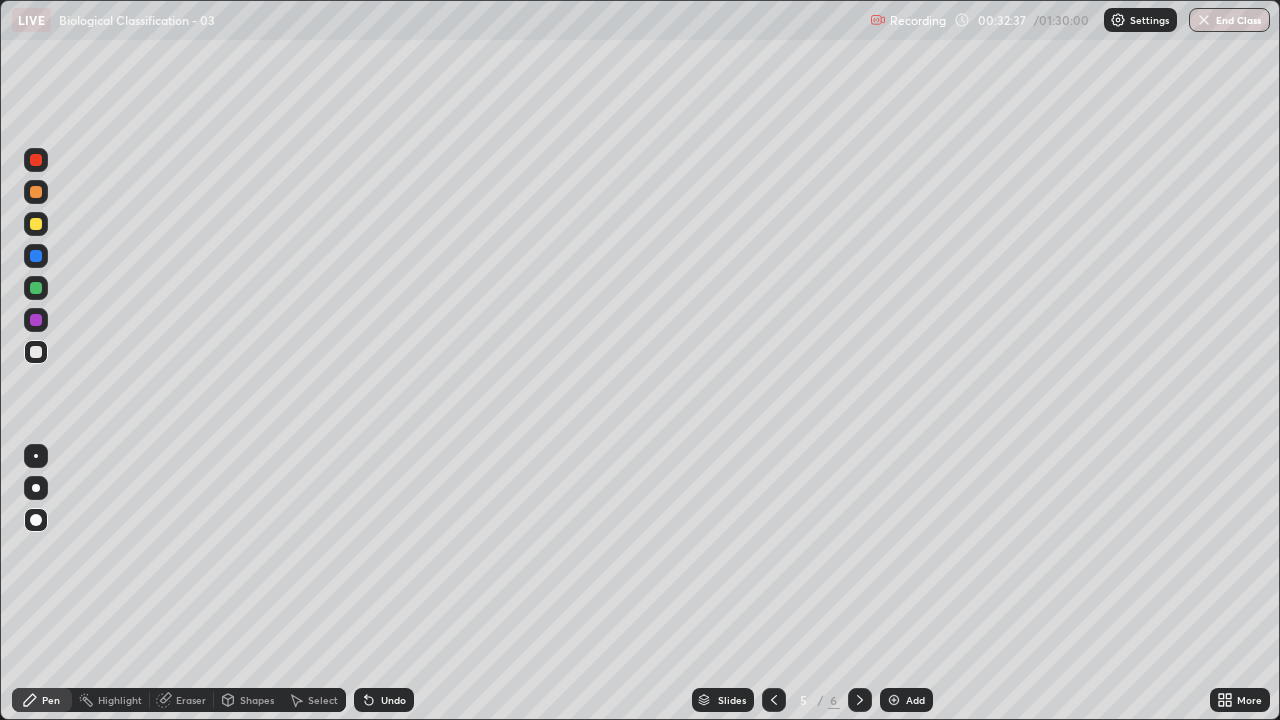 click 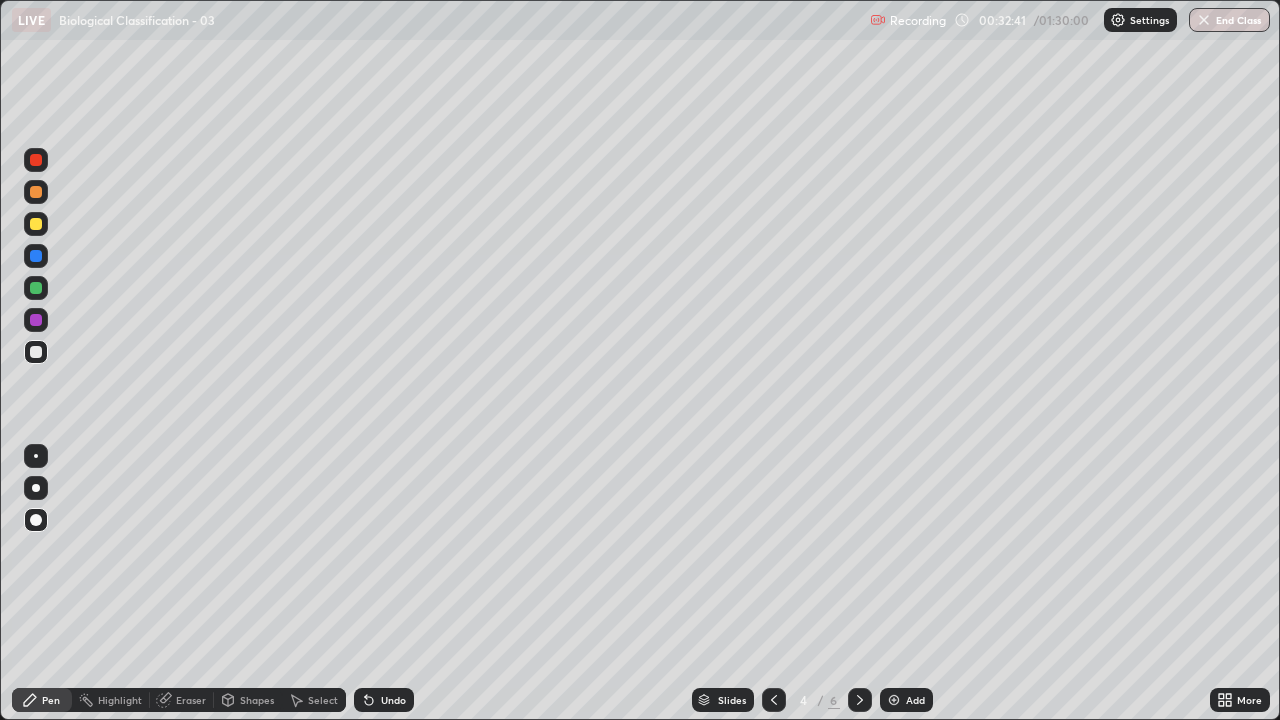 click 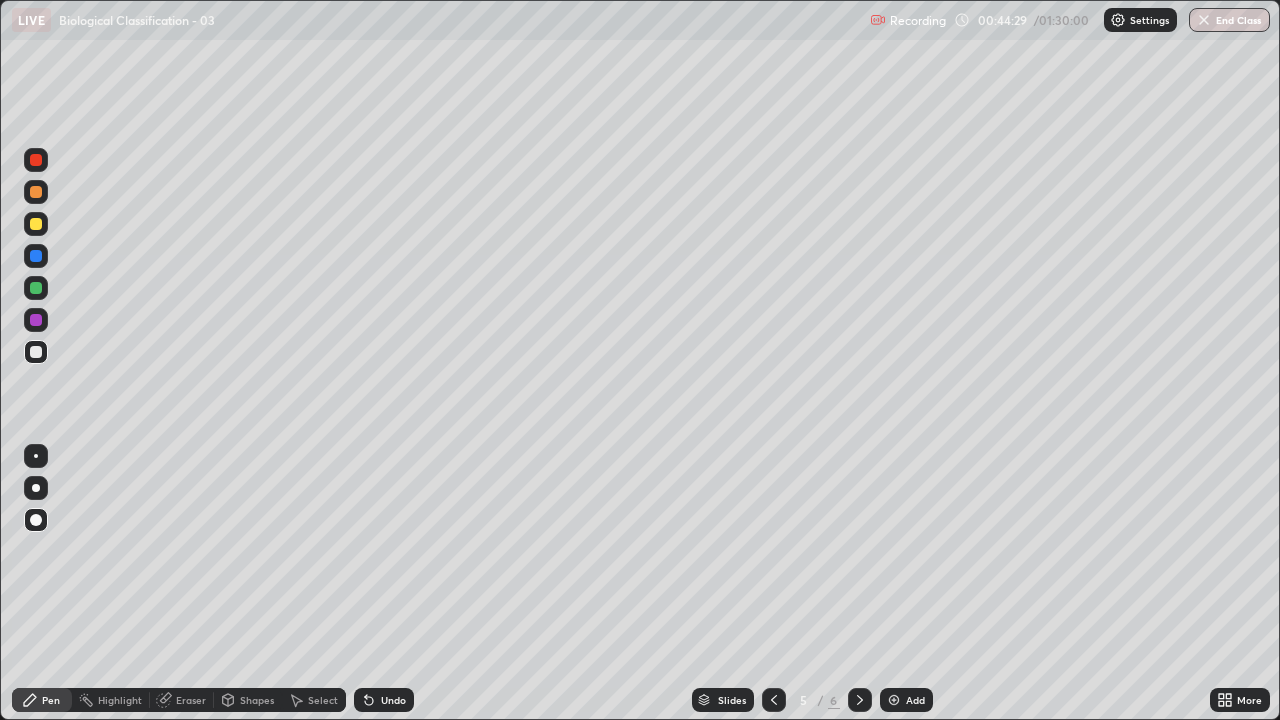 click on "Add" at bounding box center [906, 700] 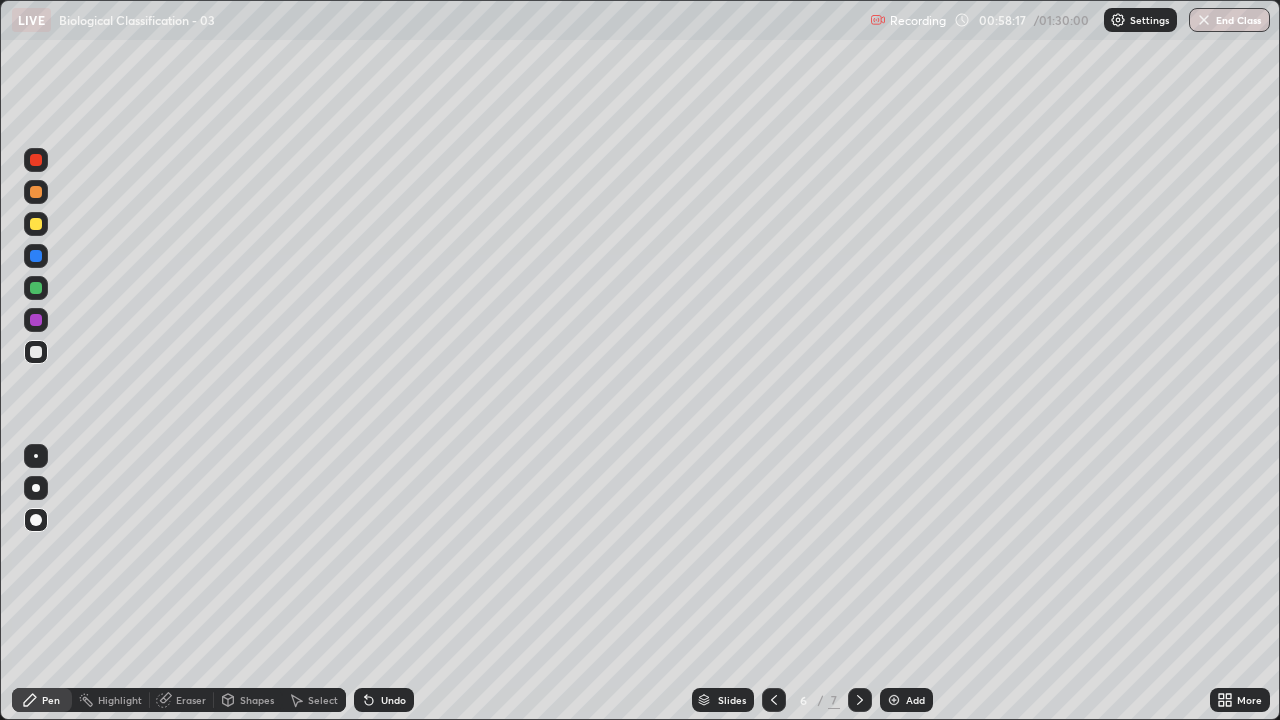 click 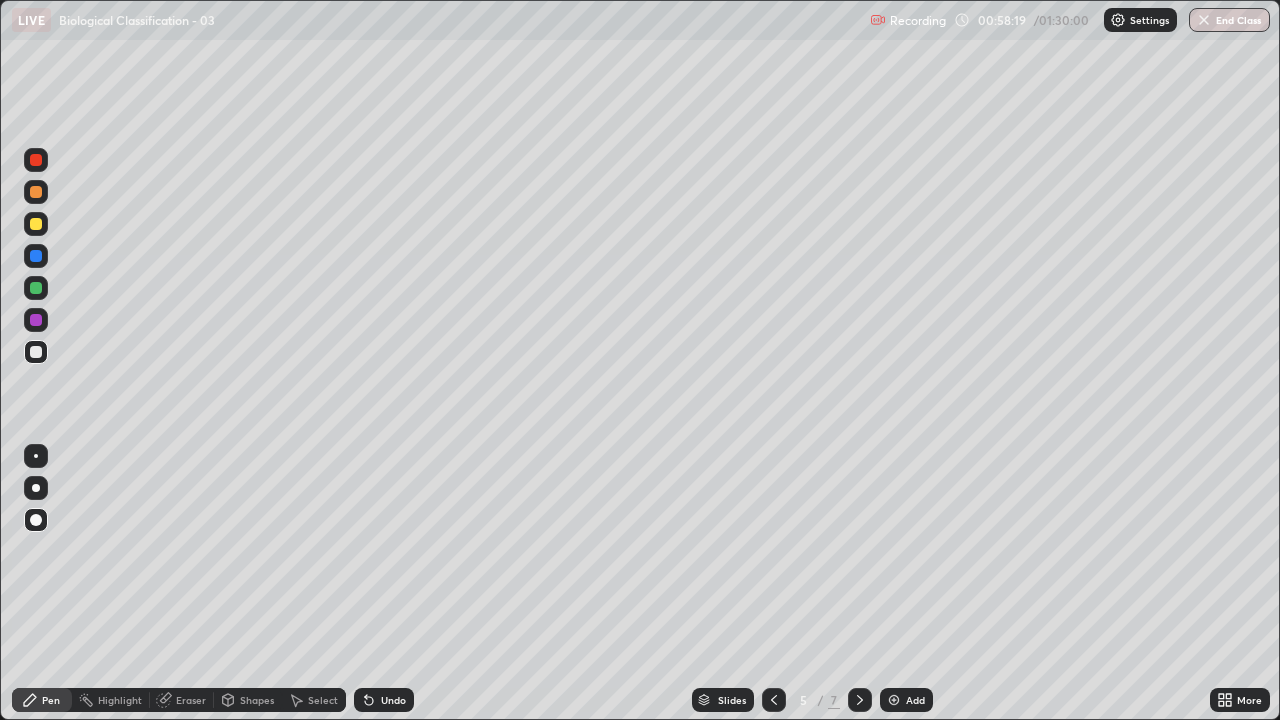 click 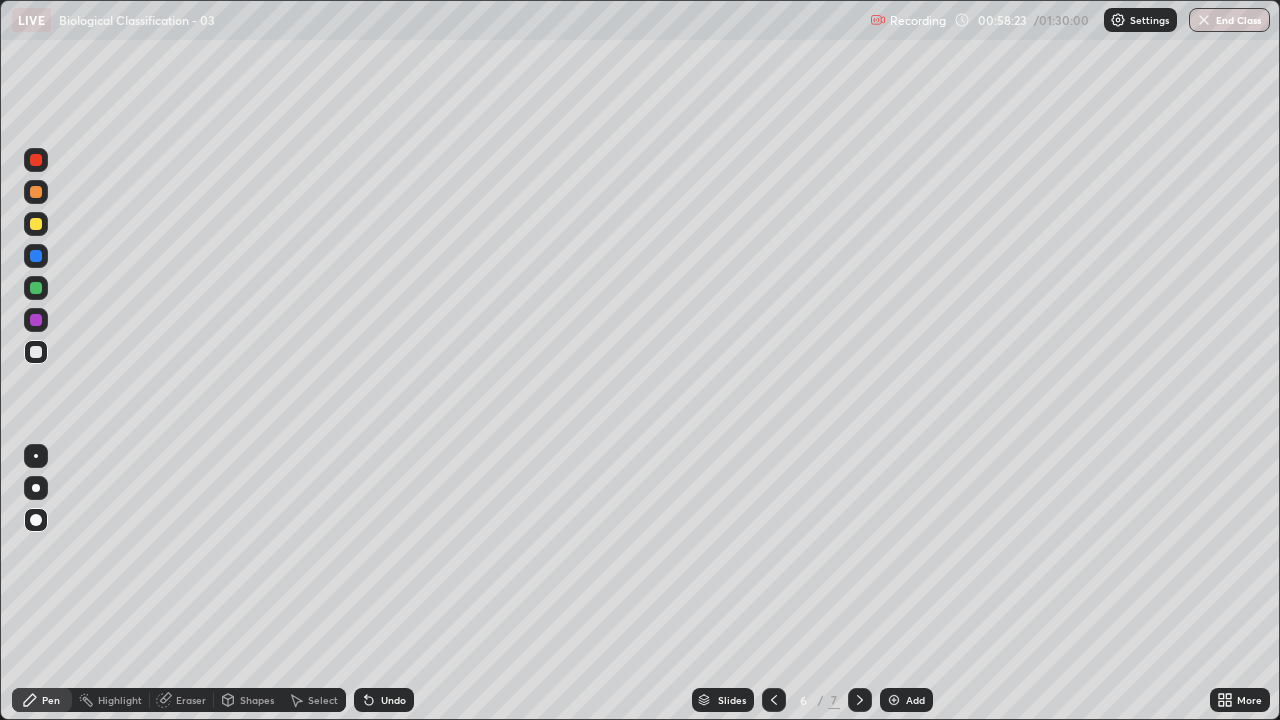 click 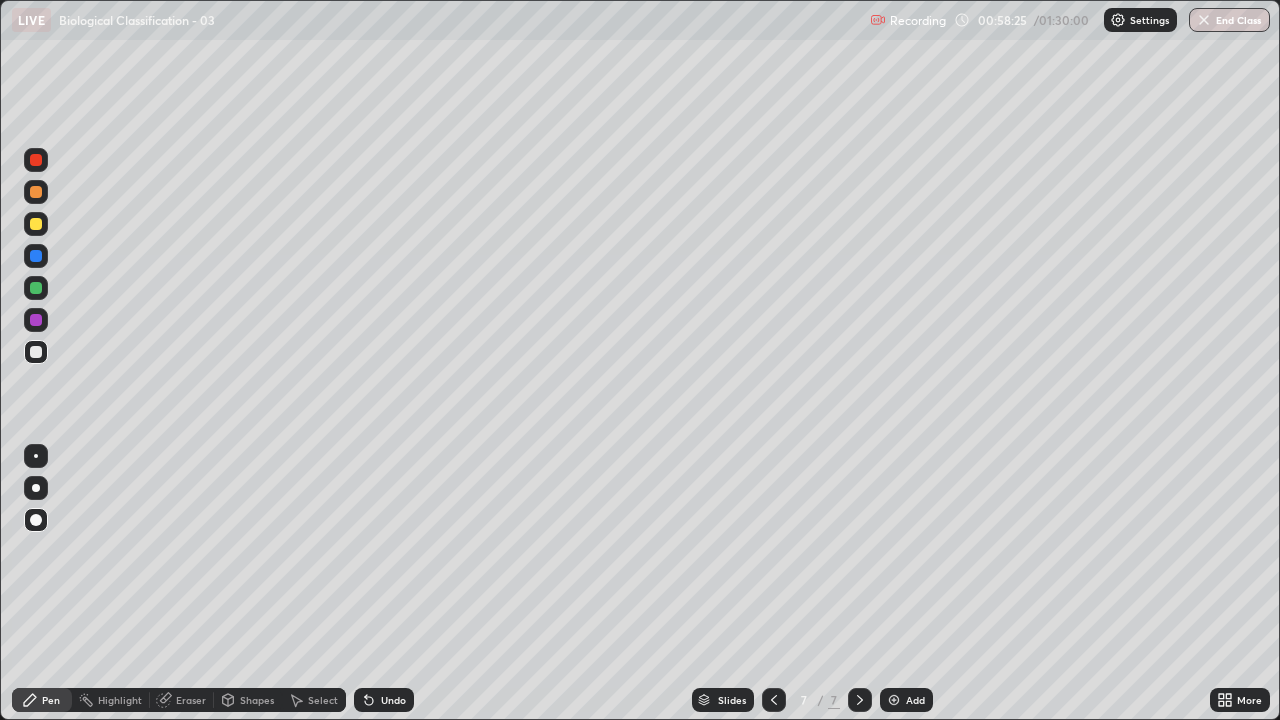 click on "Add" at bounding box center [906, 700] 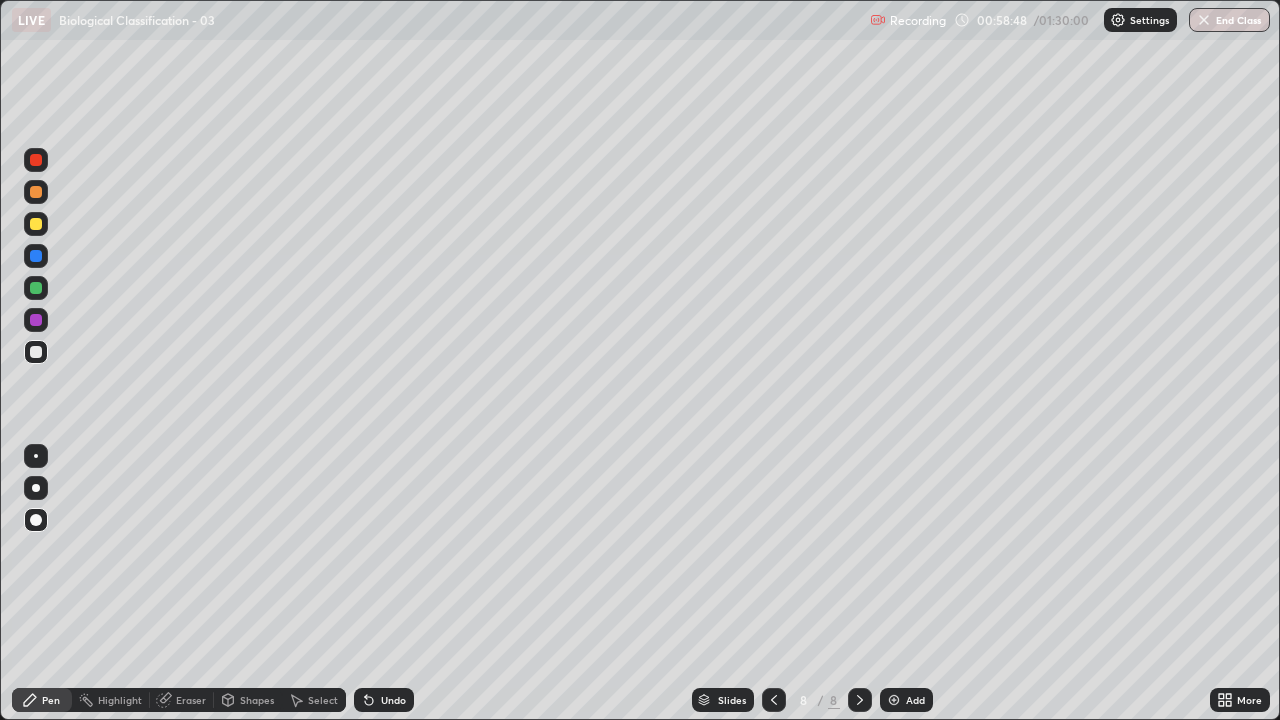 click at bounding box center [36, 192] 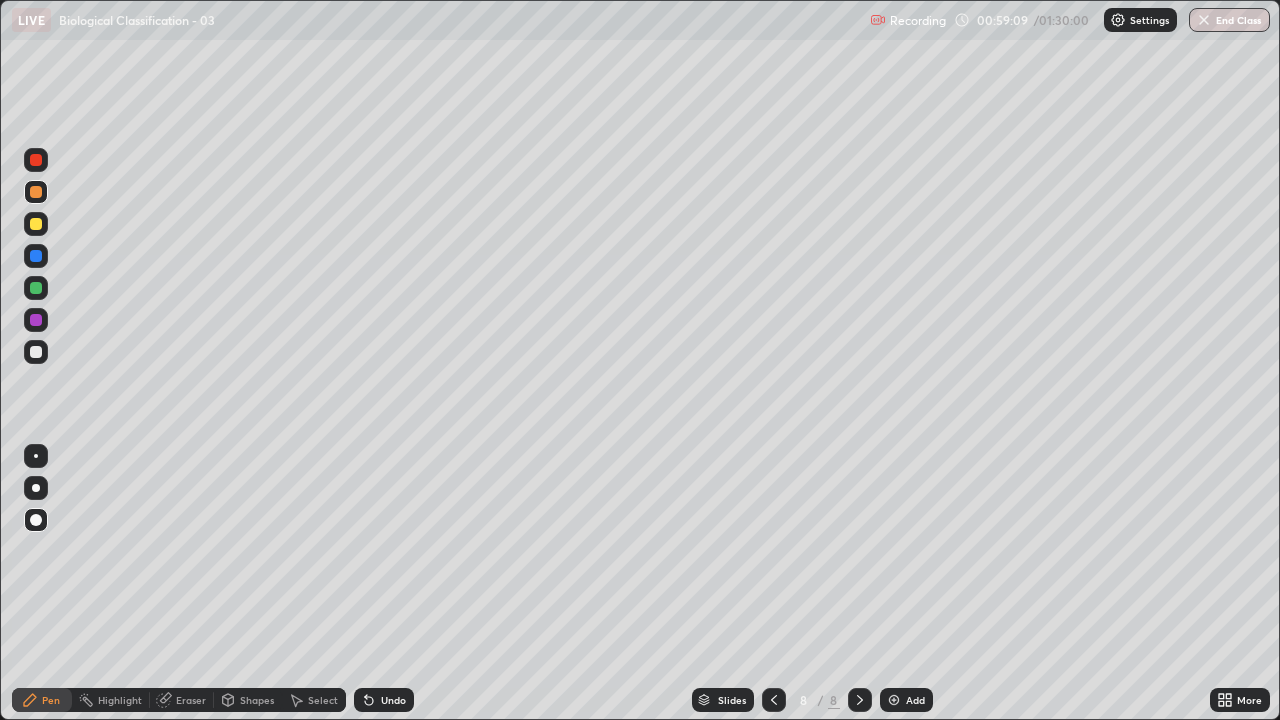 click 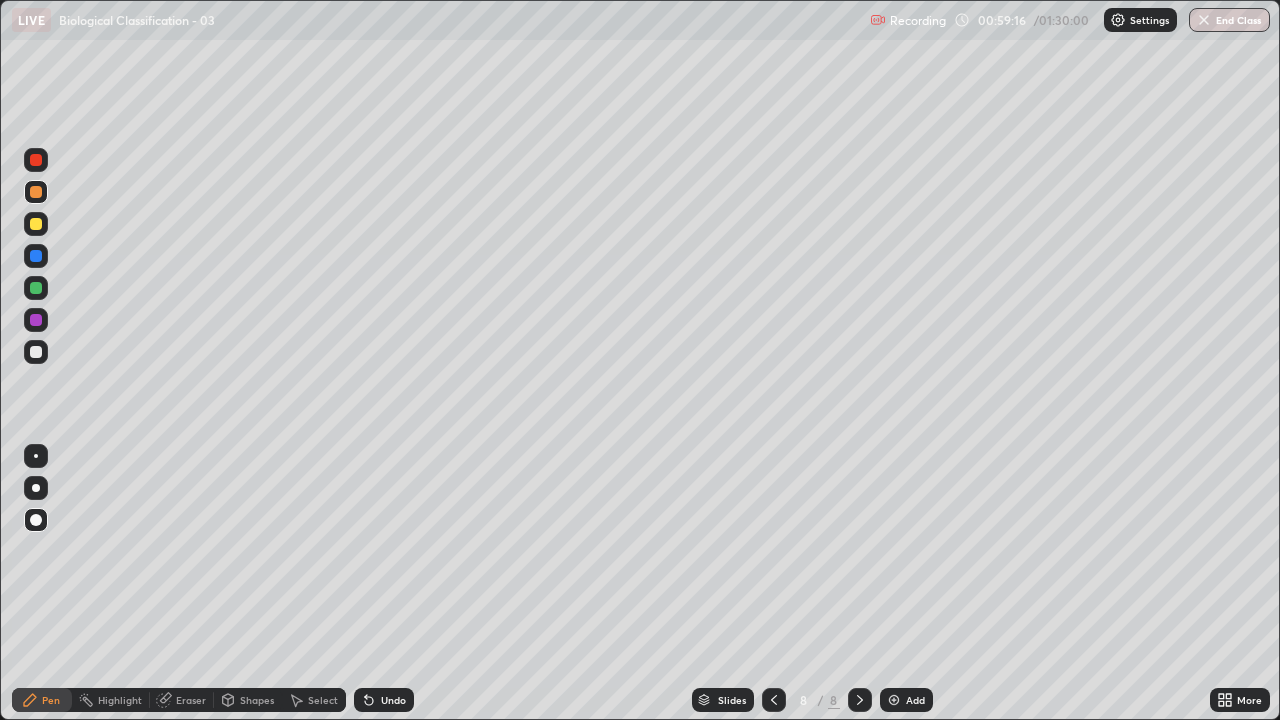 click at bounding box center [36, 352] 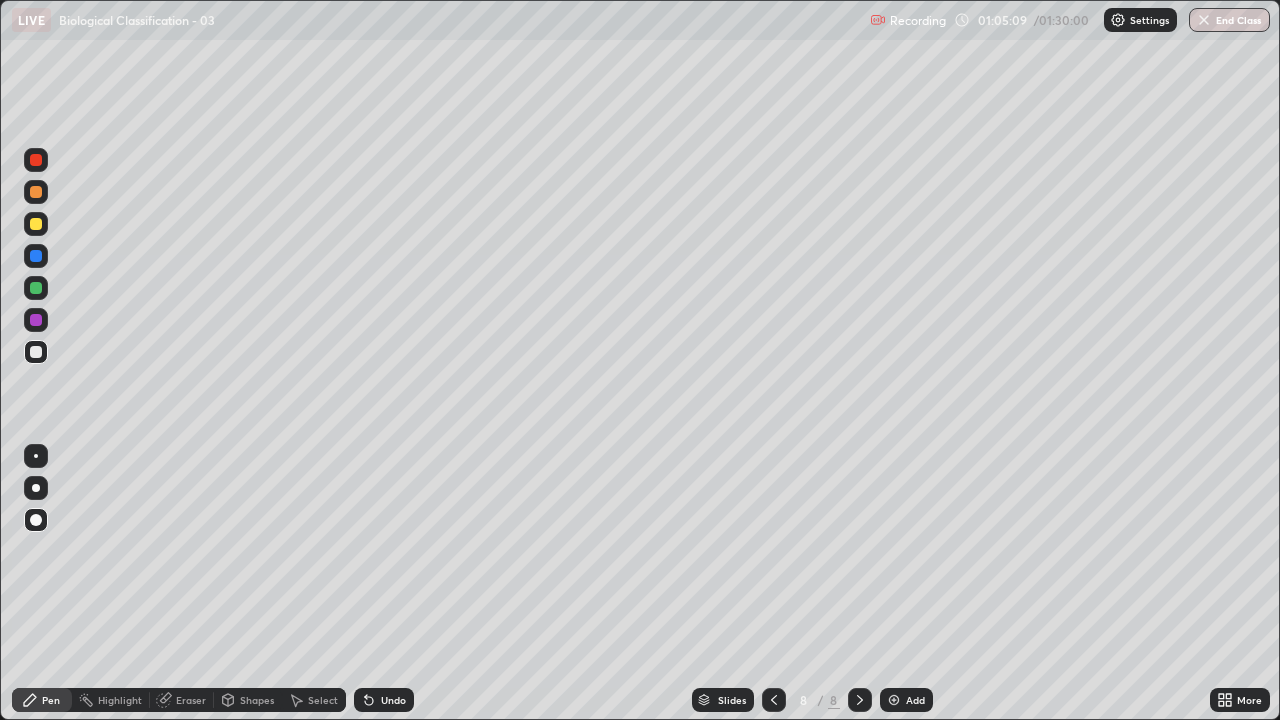 click at bounding box center [36, 288] 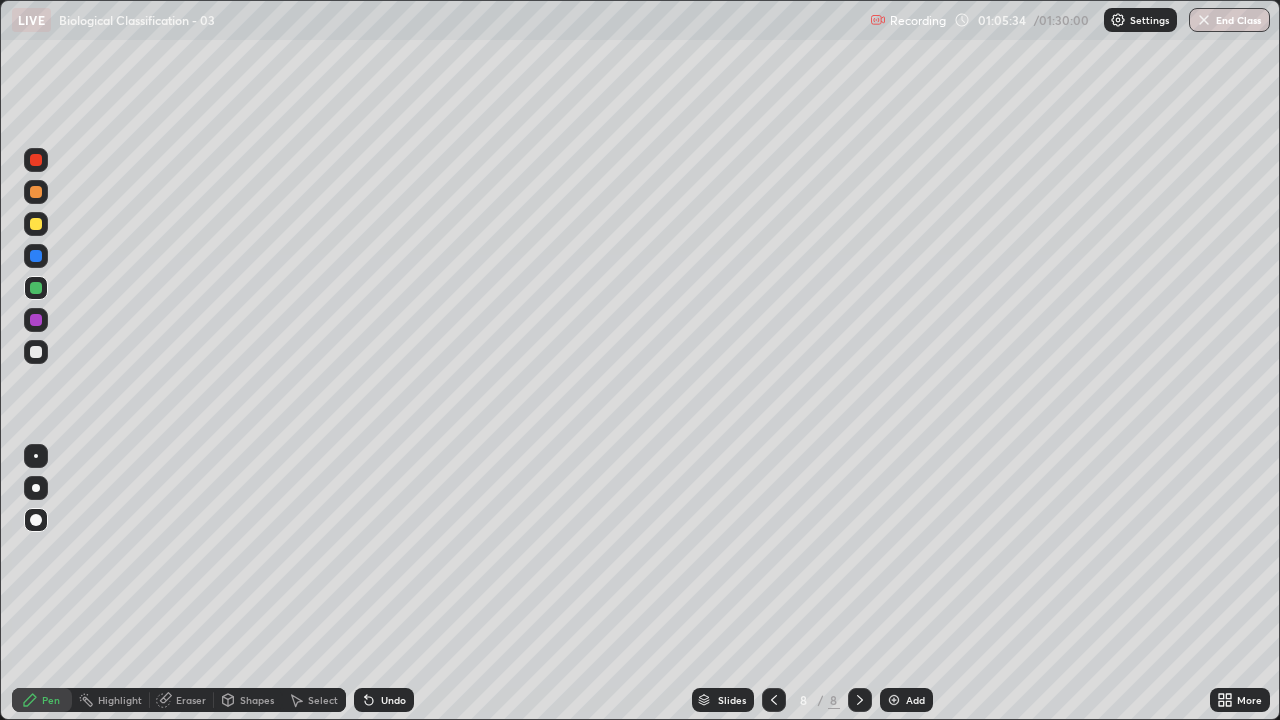click on "Shapes" at bounding box center (257, 700) 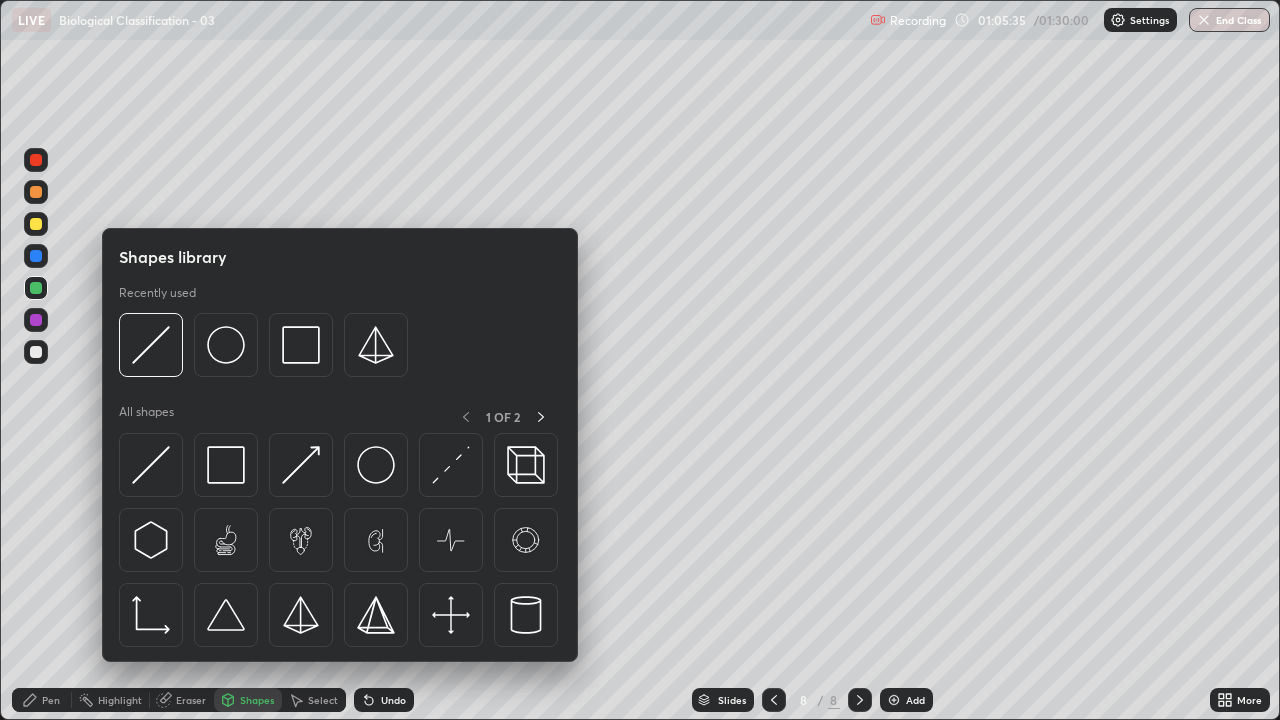 click at bounding box center [36, 192] 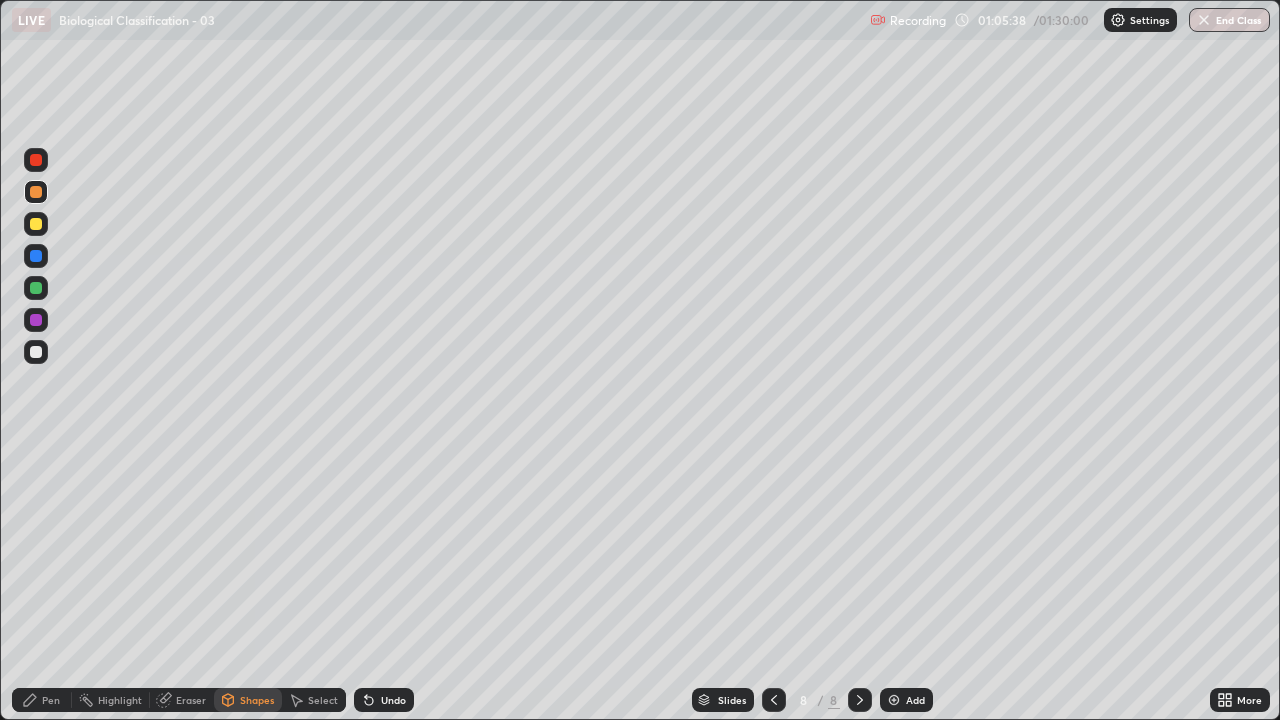 click on "Shapes" at bounding box center (257, 700) 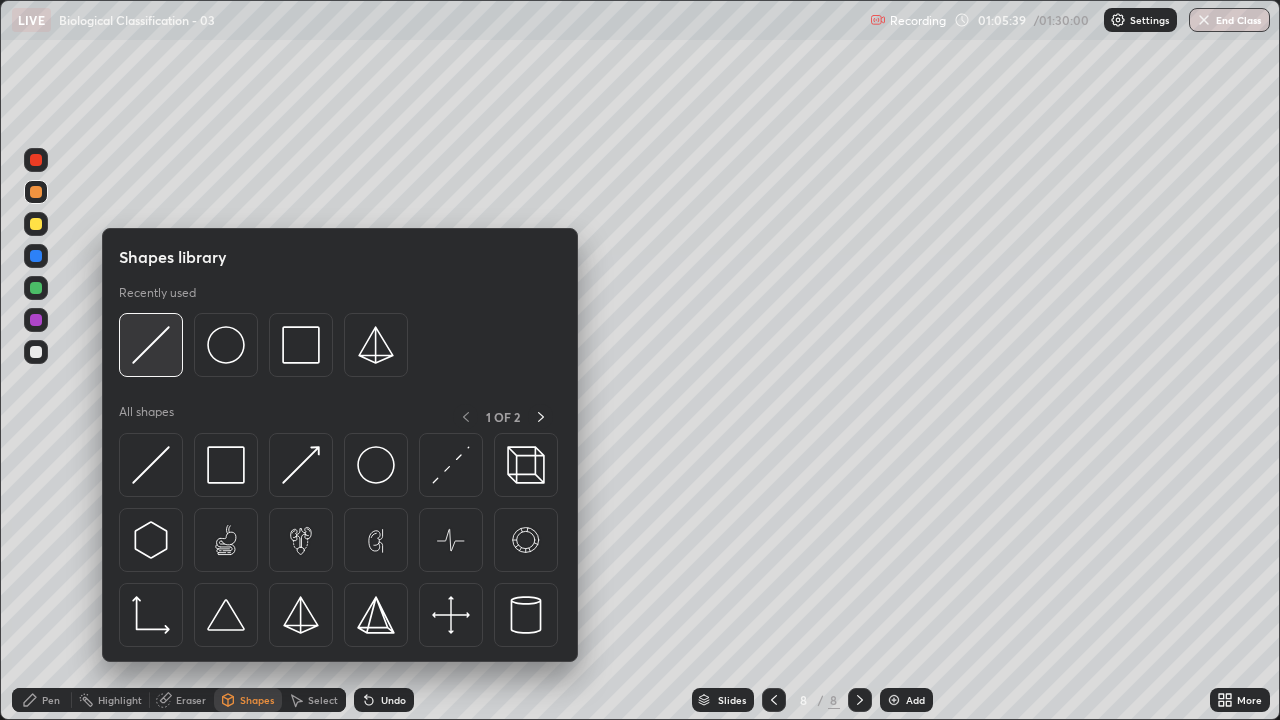 click at bounding box center (151, 345) 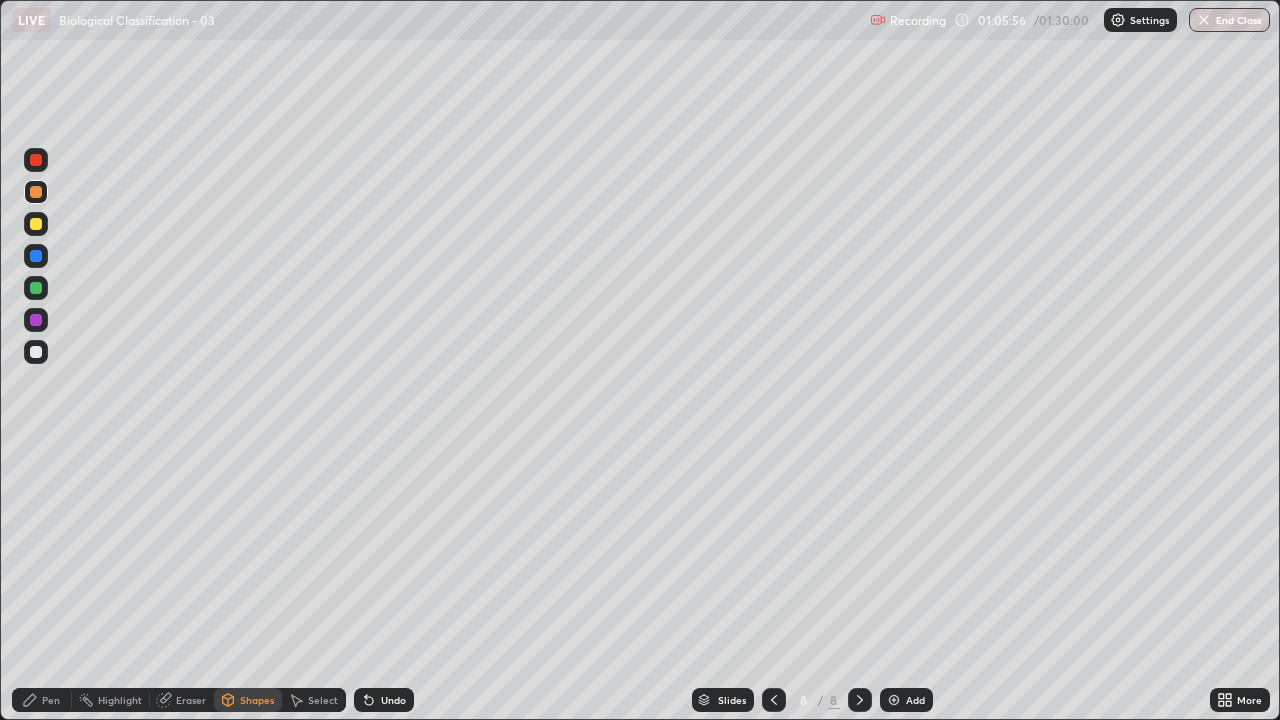 click at bounding box center (36, 224) 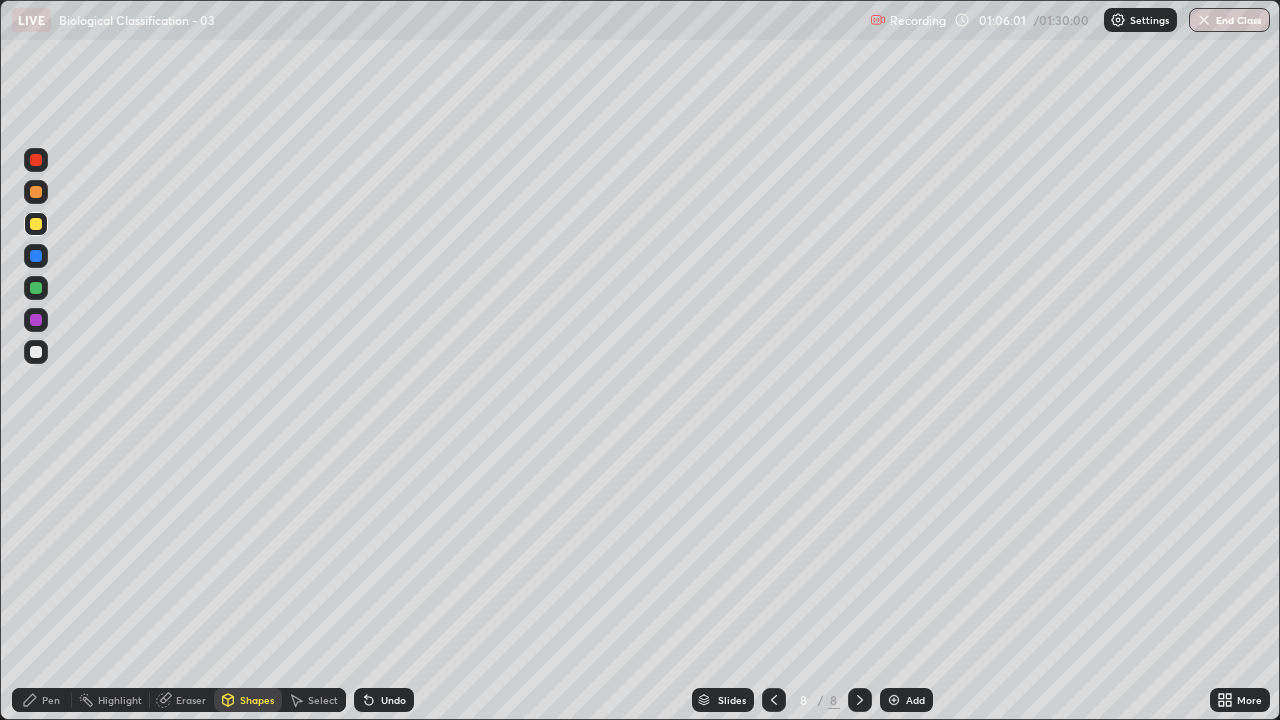 click on "Pen" at bounding box center [51, 700] 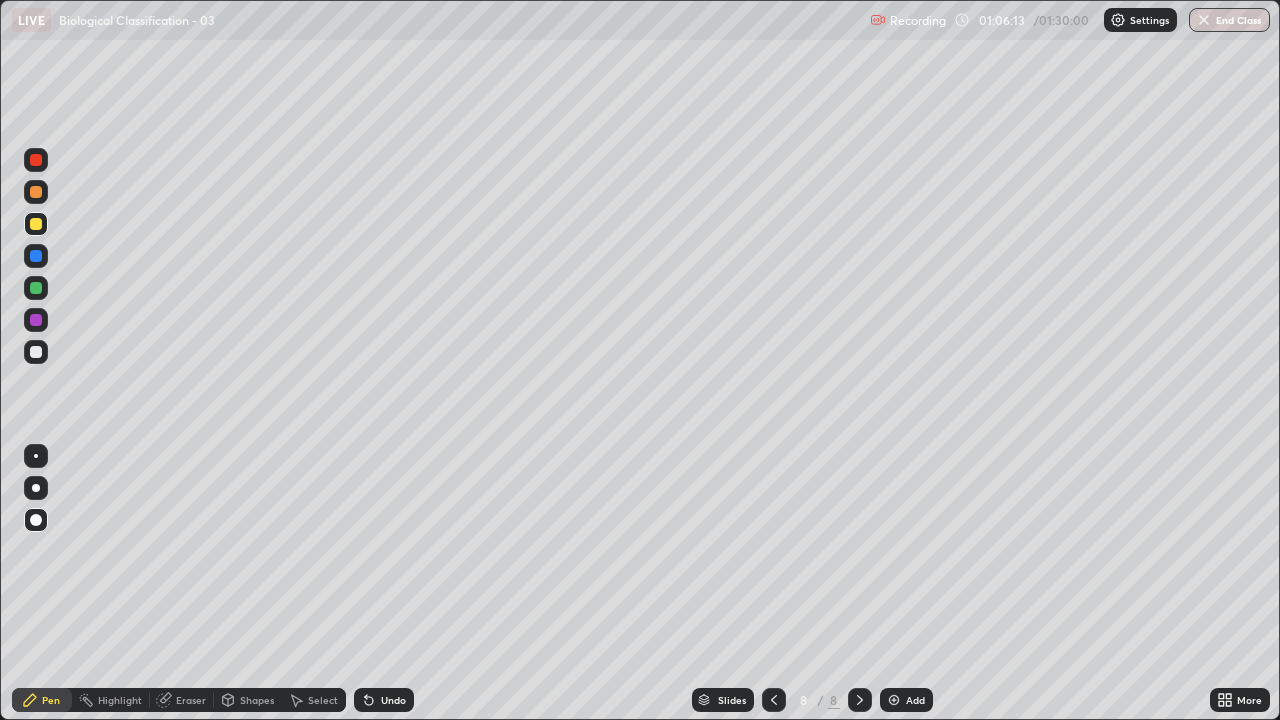 click at bounding box center (36, 256) 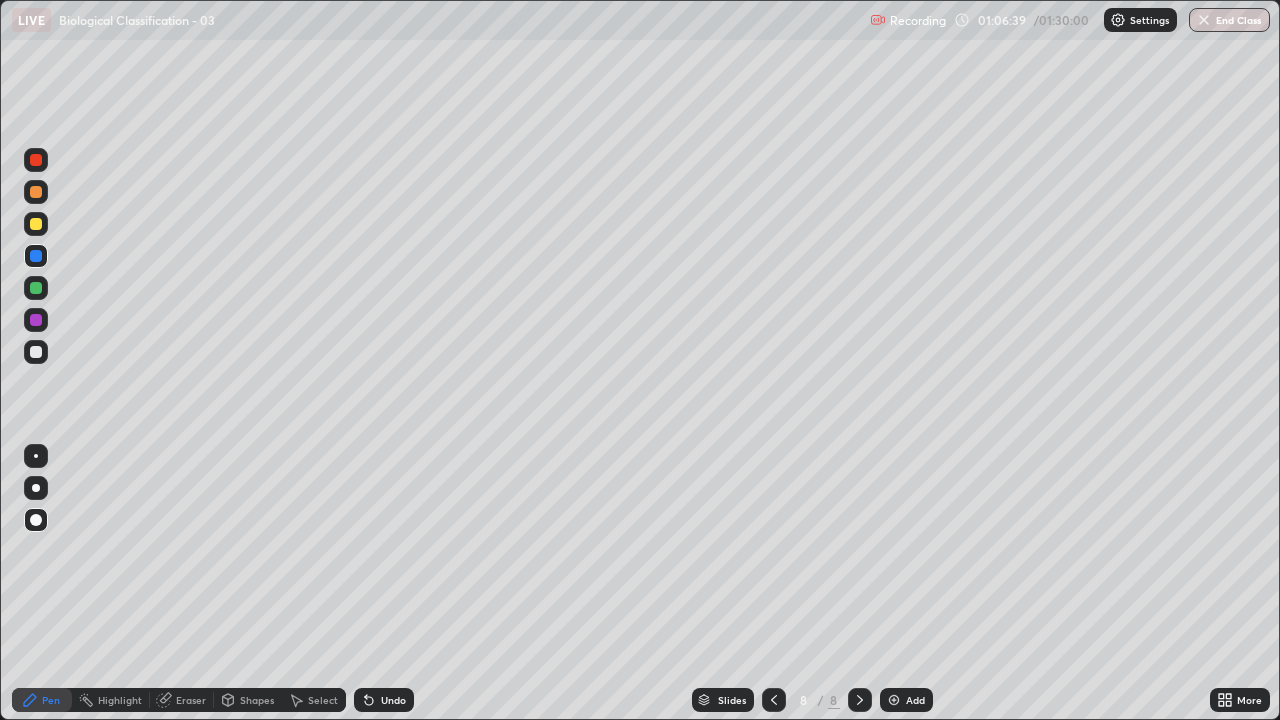 click at bounding box center (36, 352) 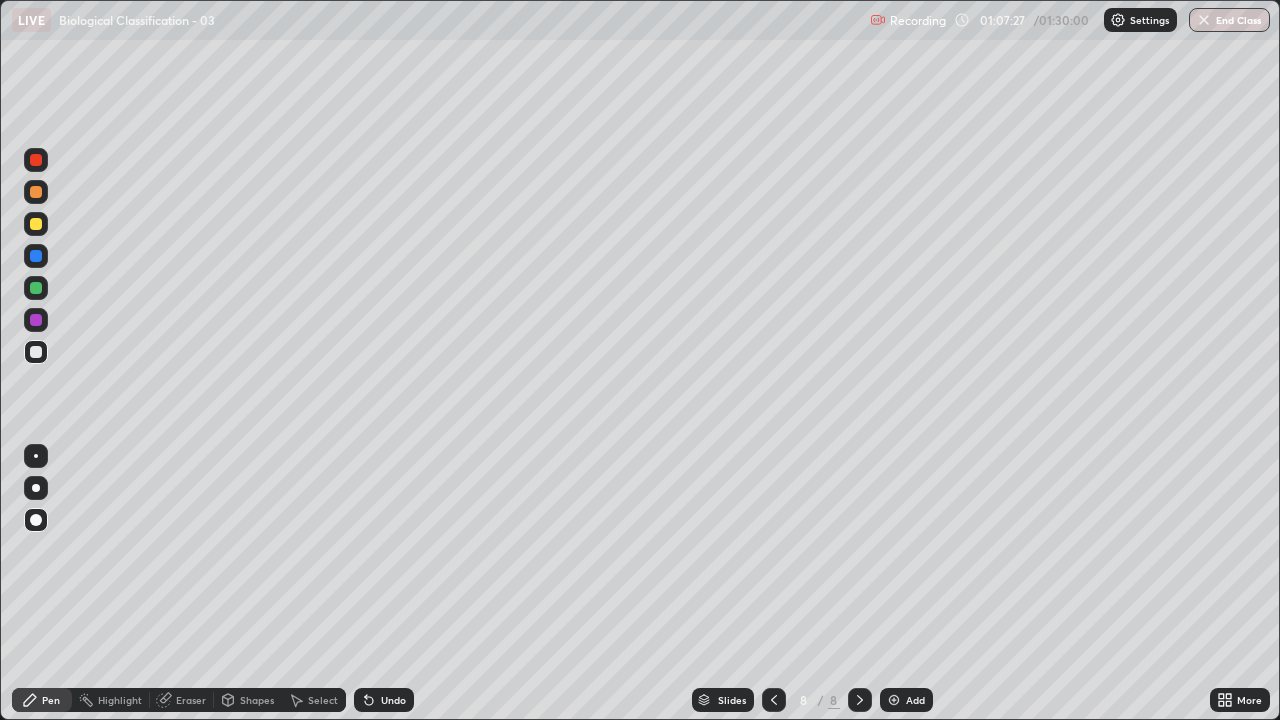 click at bounding box center (36, 224) 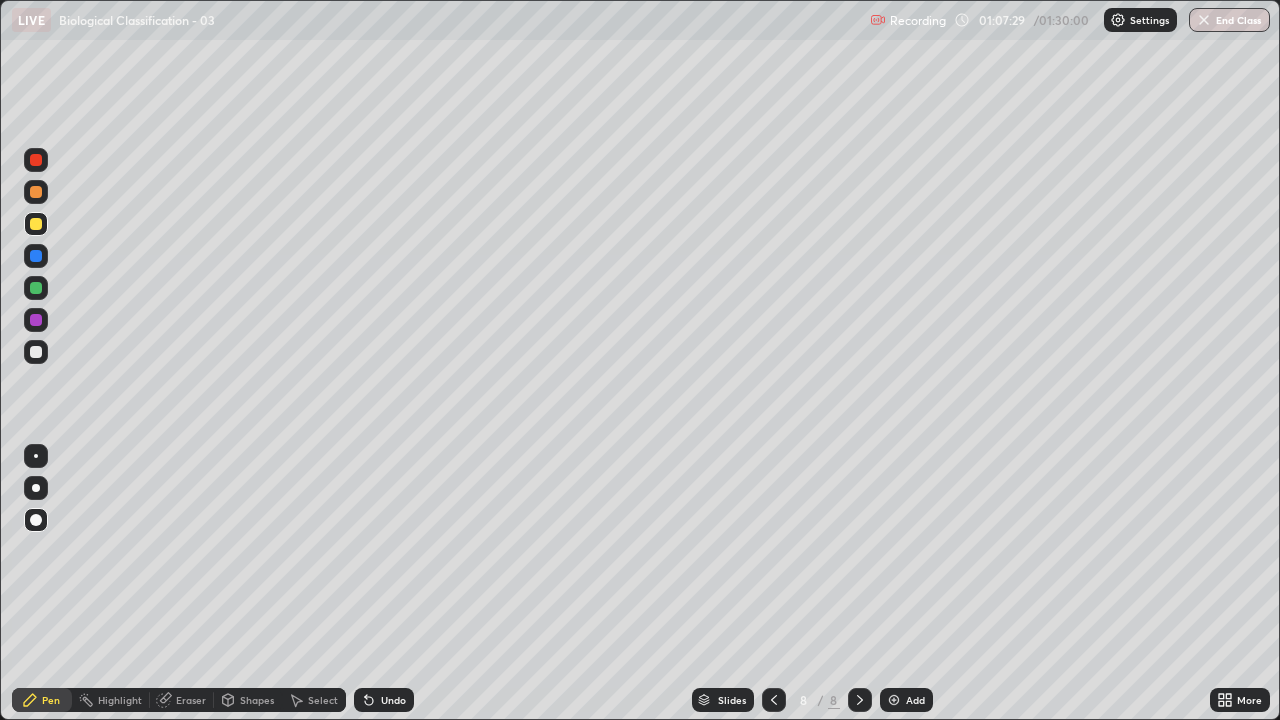 click at bounding box center [36, 320] 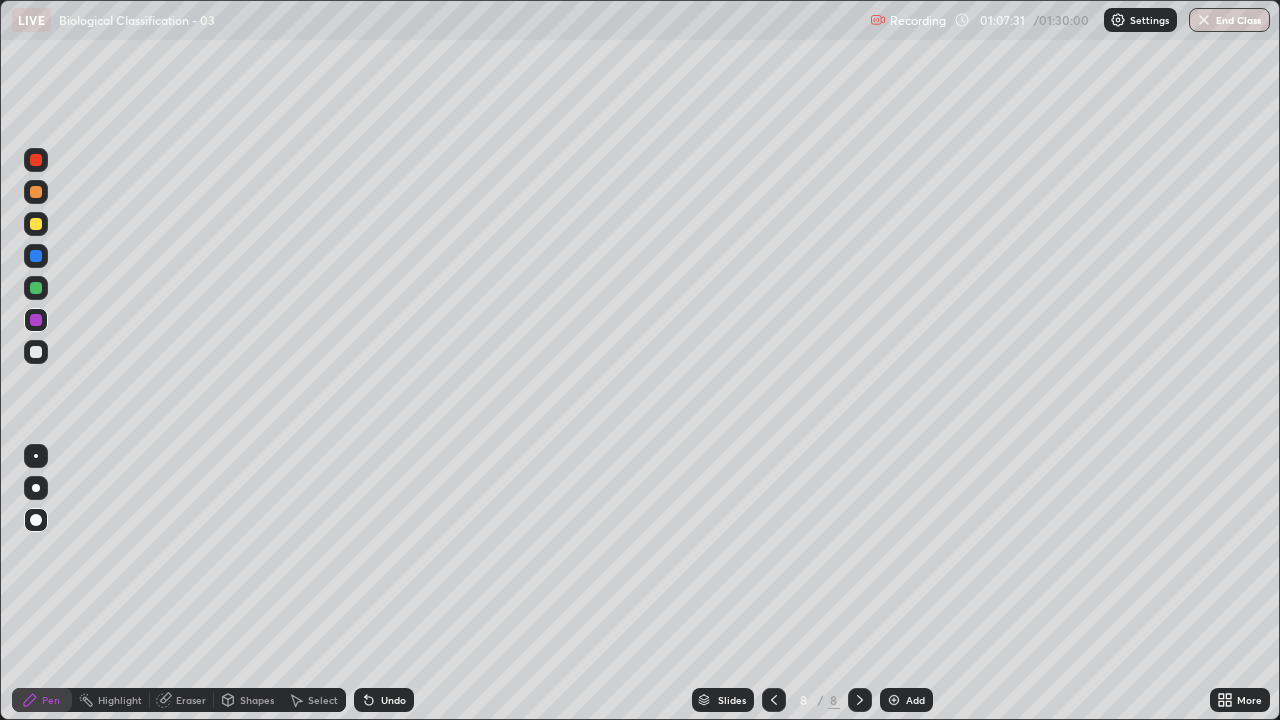 click on "Shapes" at bounding box center (248, 700) 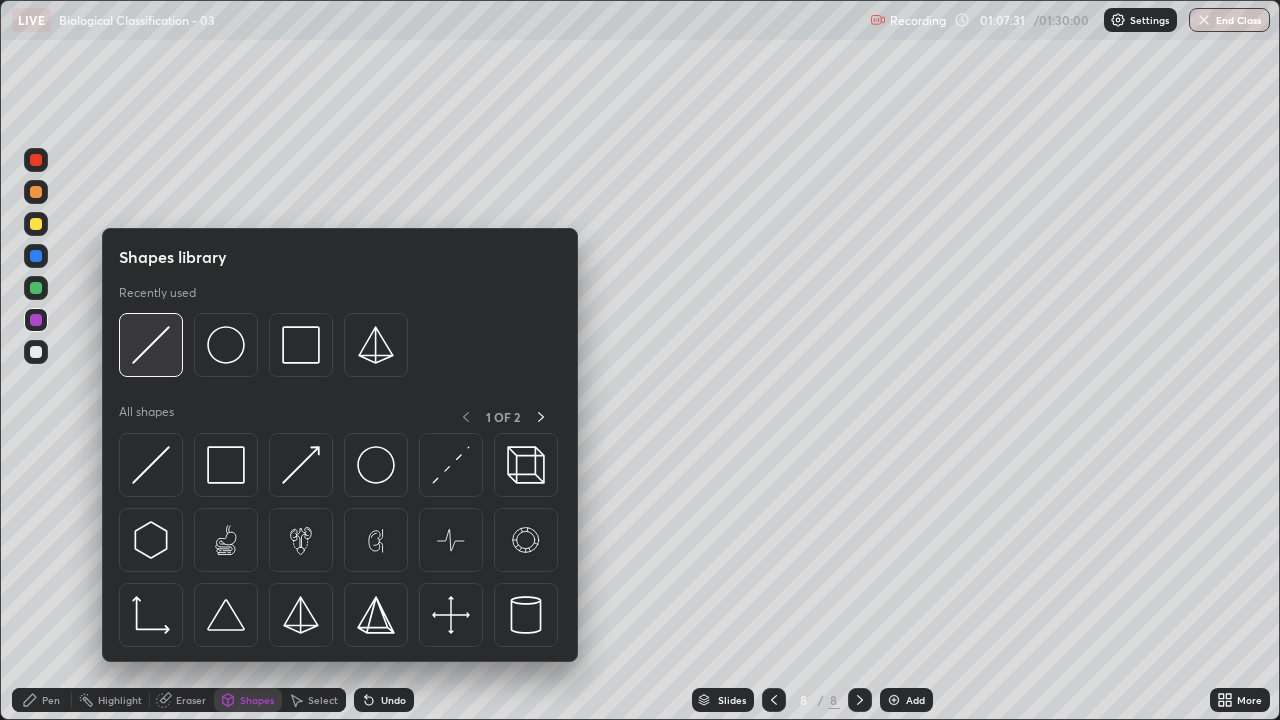 click at bounding box center [151, 345] 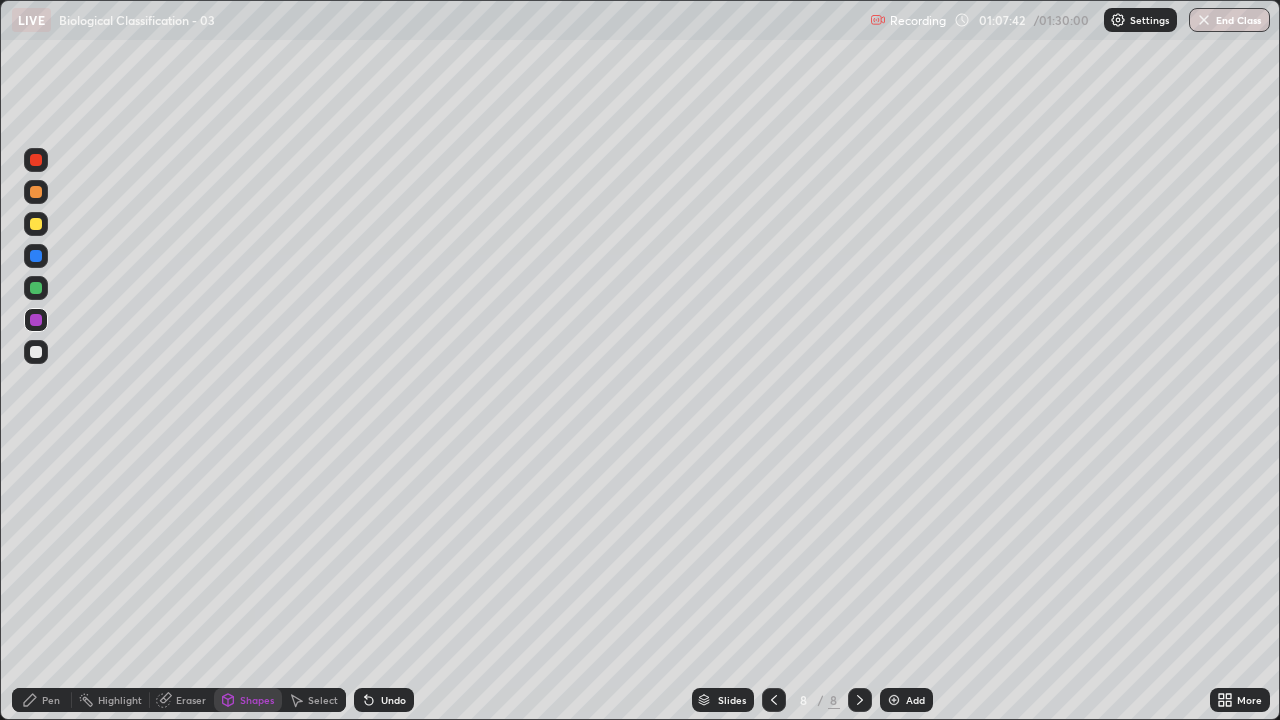 click on "Pen" at bounding box center (42, 700) 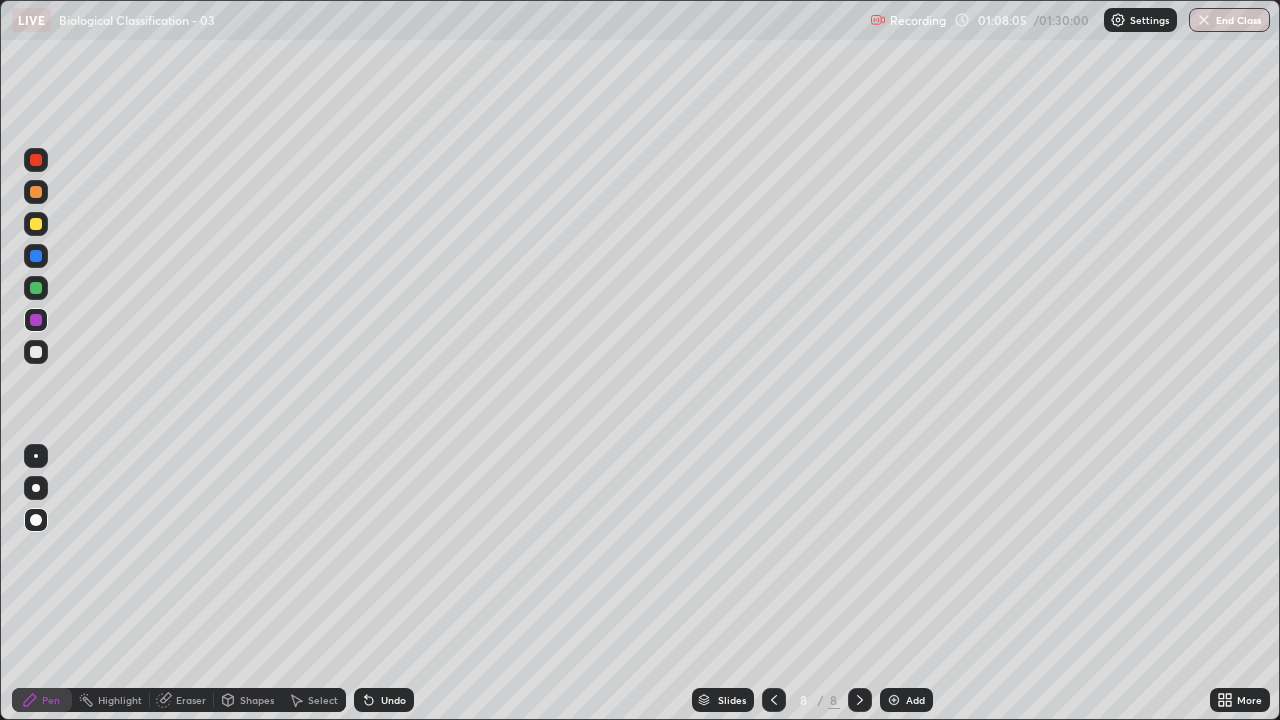 click at bounding box center [36, 352] 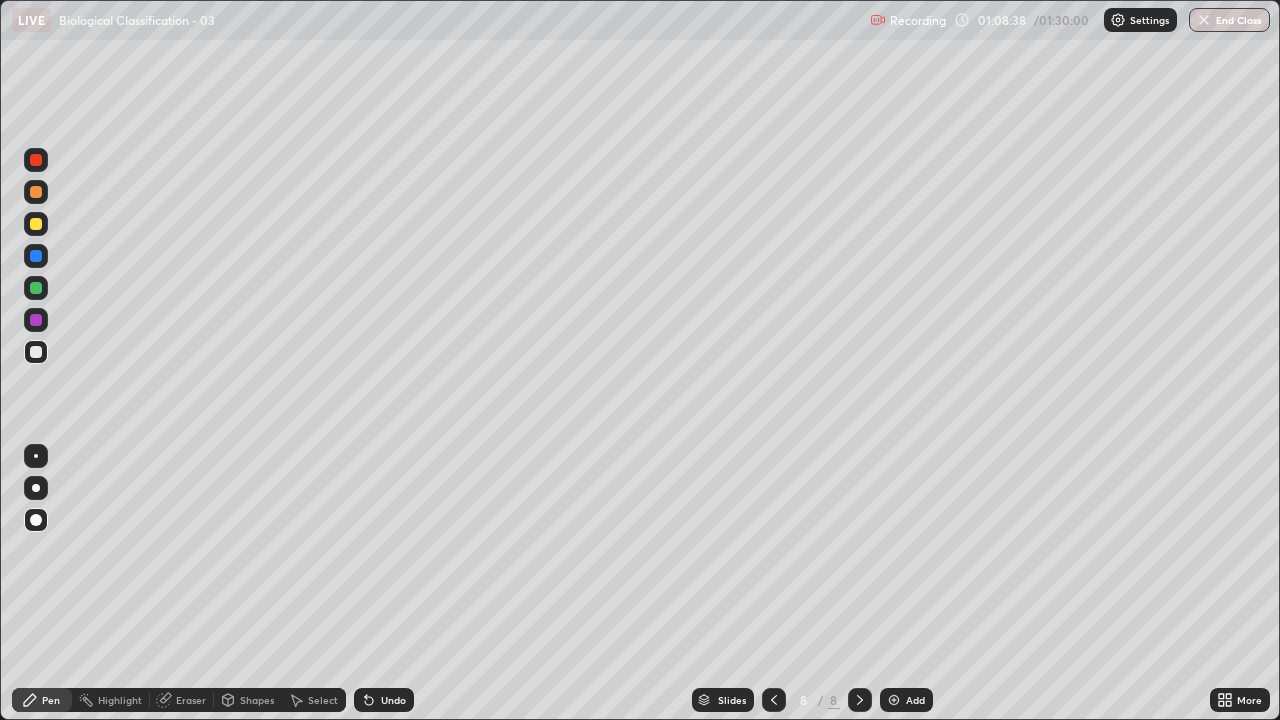 click 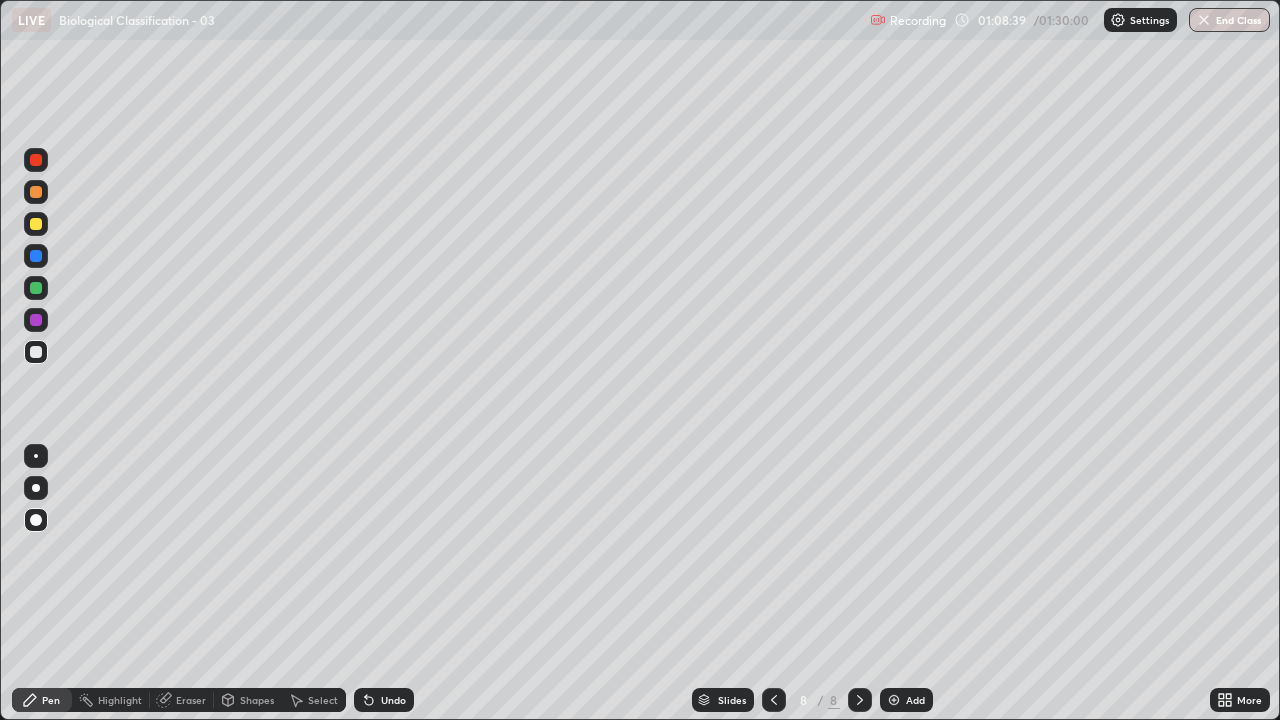 click 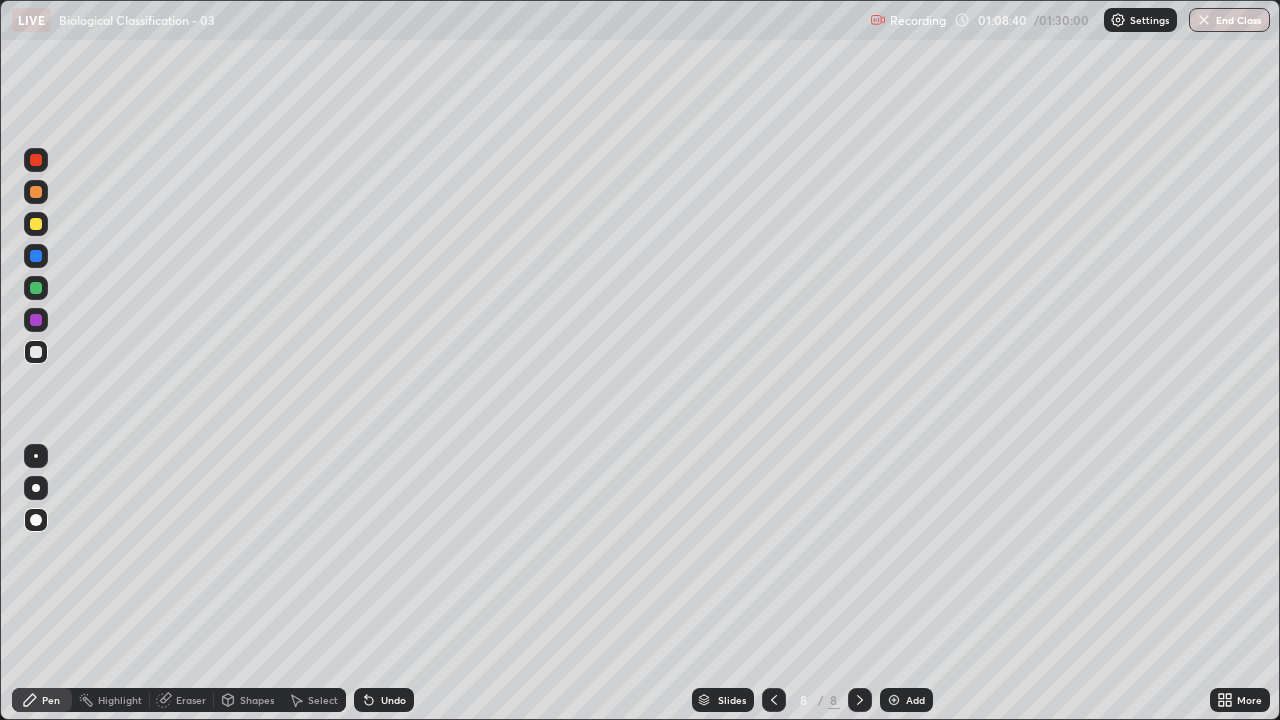 click on "Undo" at bounding box center (393, 700) 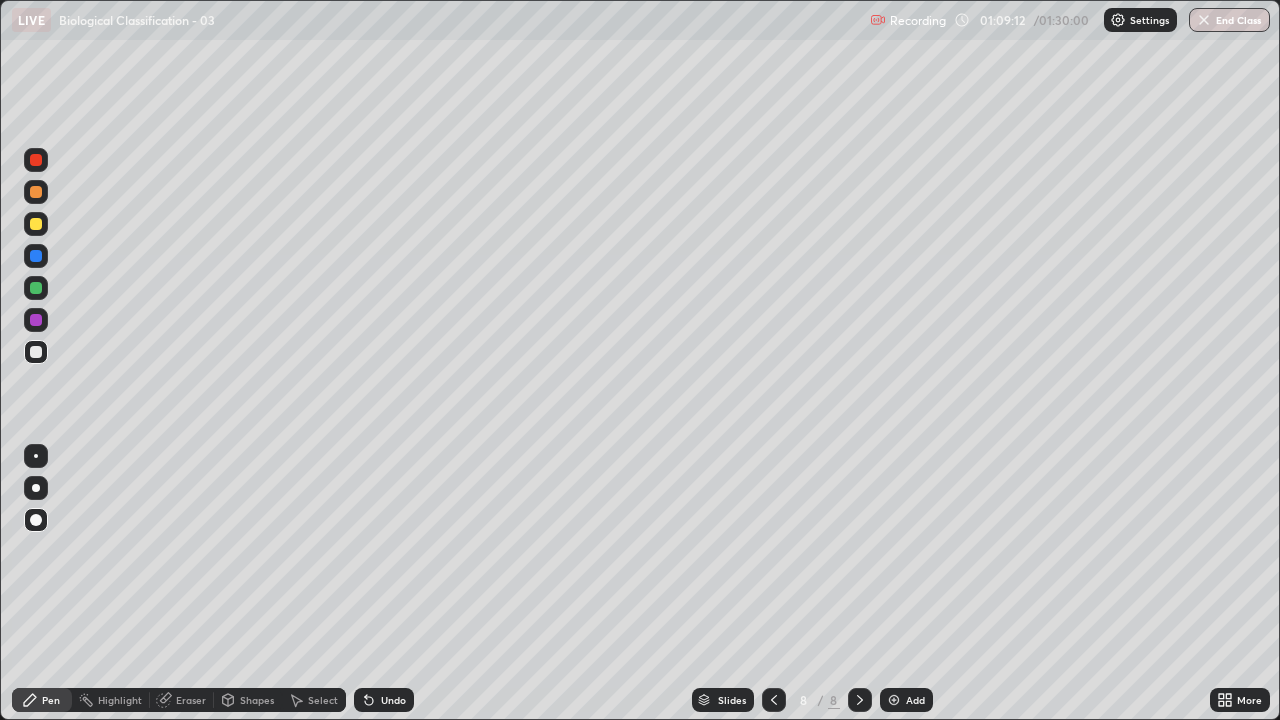 click at bounding box center [36, 192] 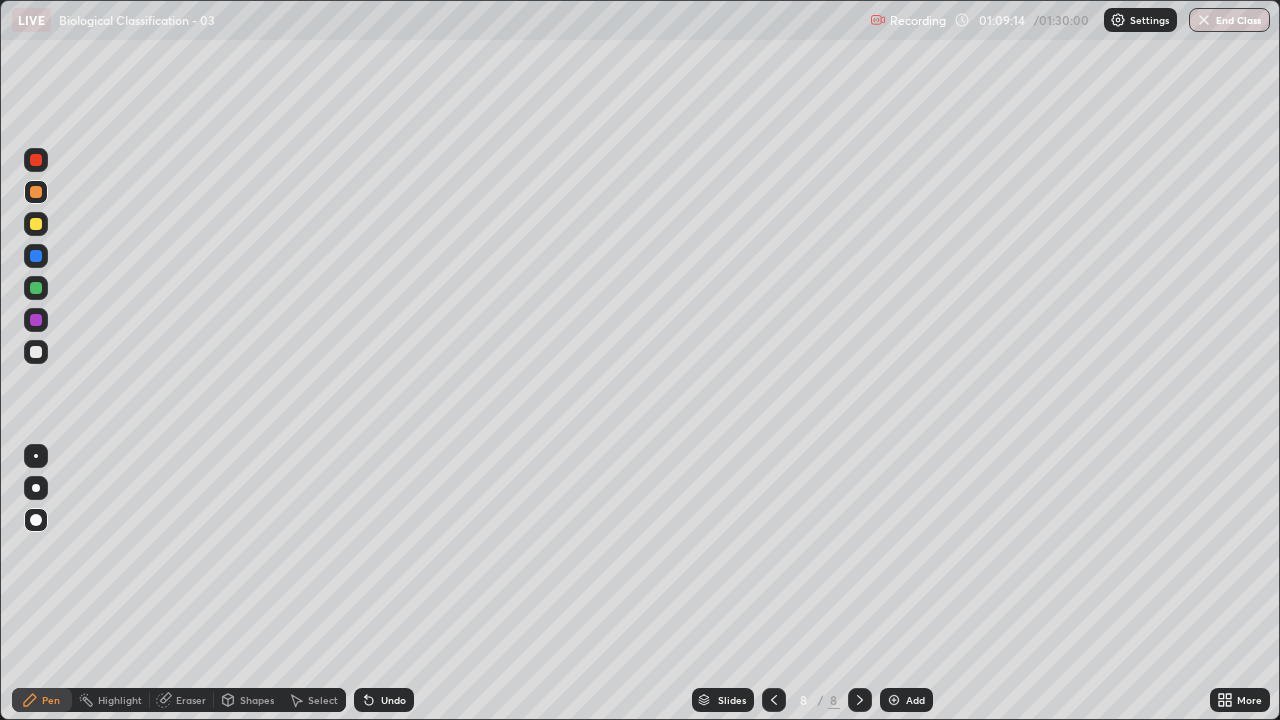 click on "Shapes" at bounding box center [257, 700] 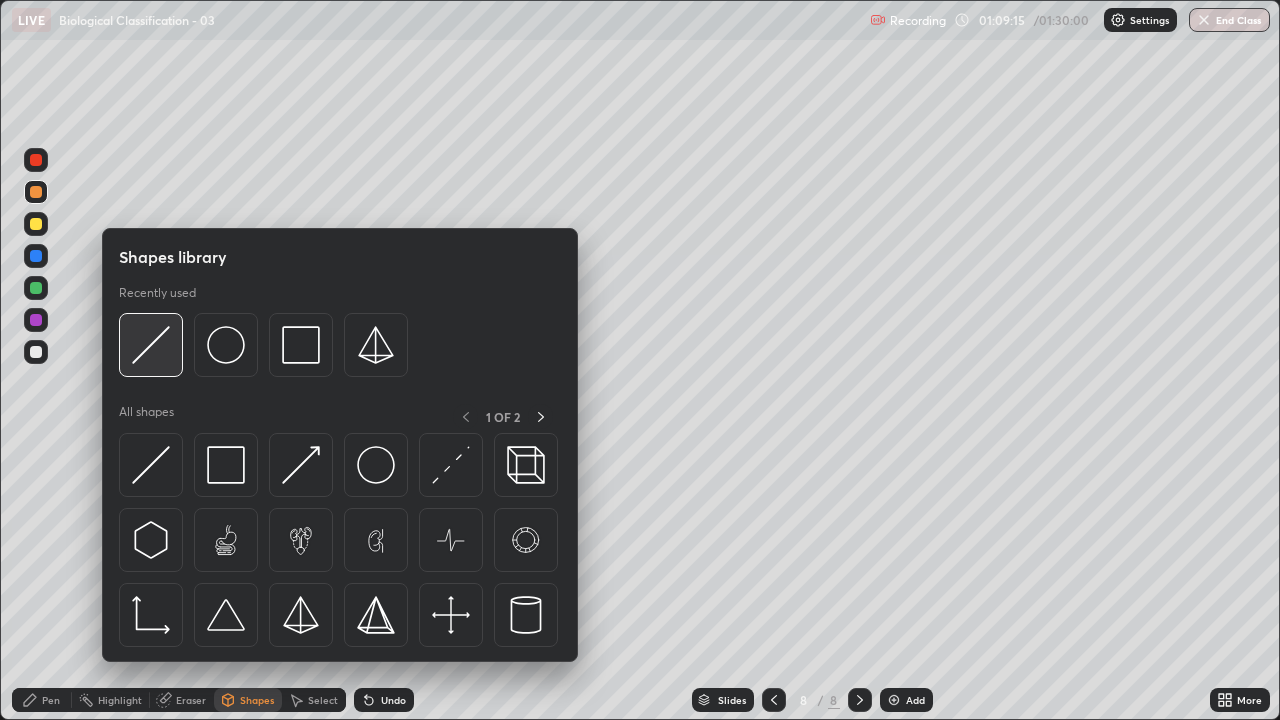 click at bounding box center (151, 345) 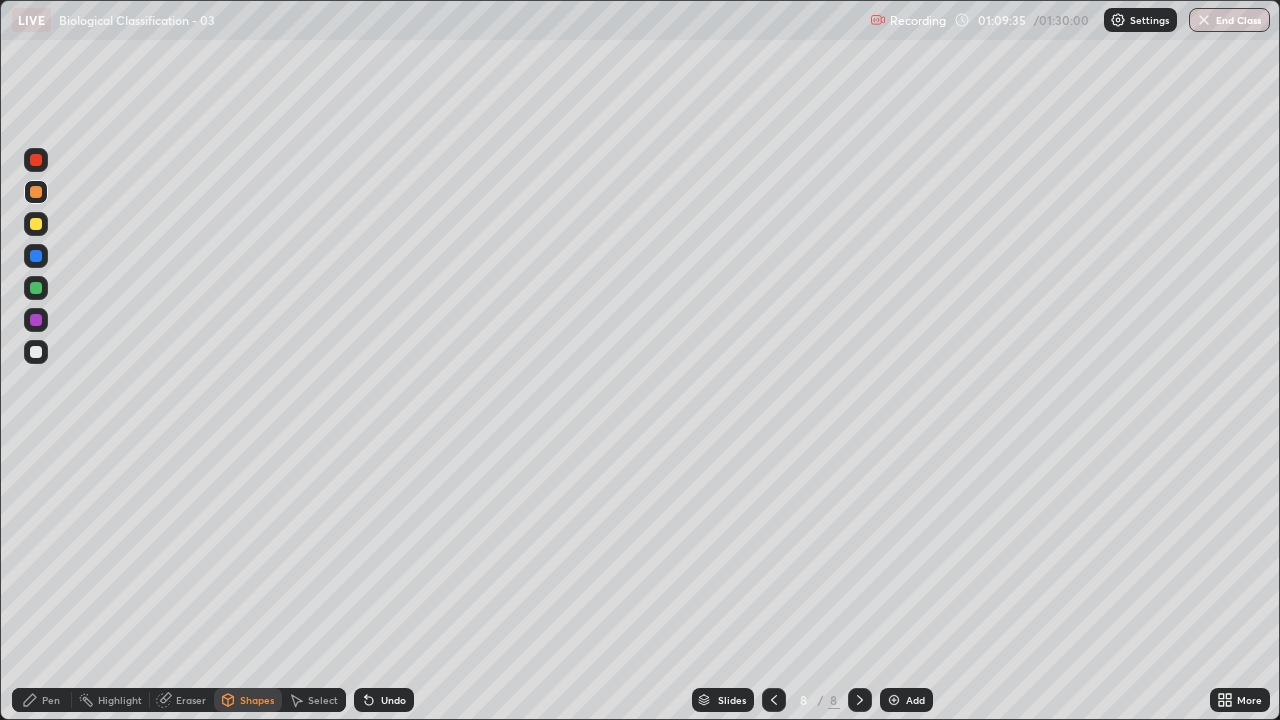 click on "Pen" at bounding box center [51, 700] 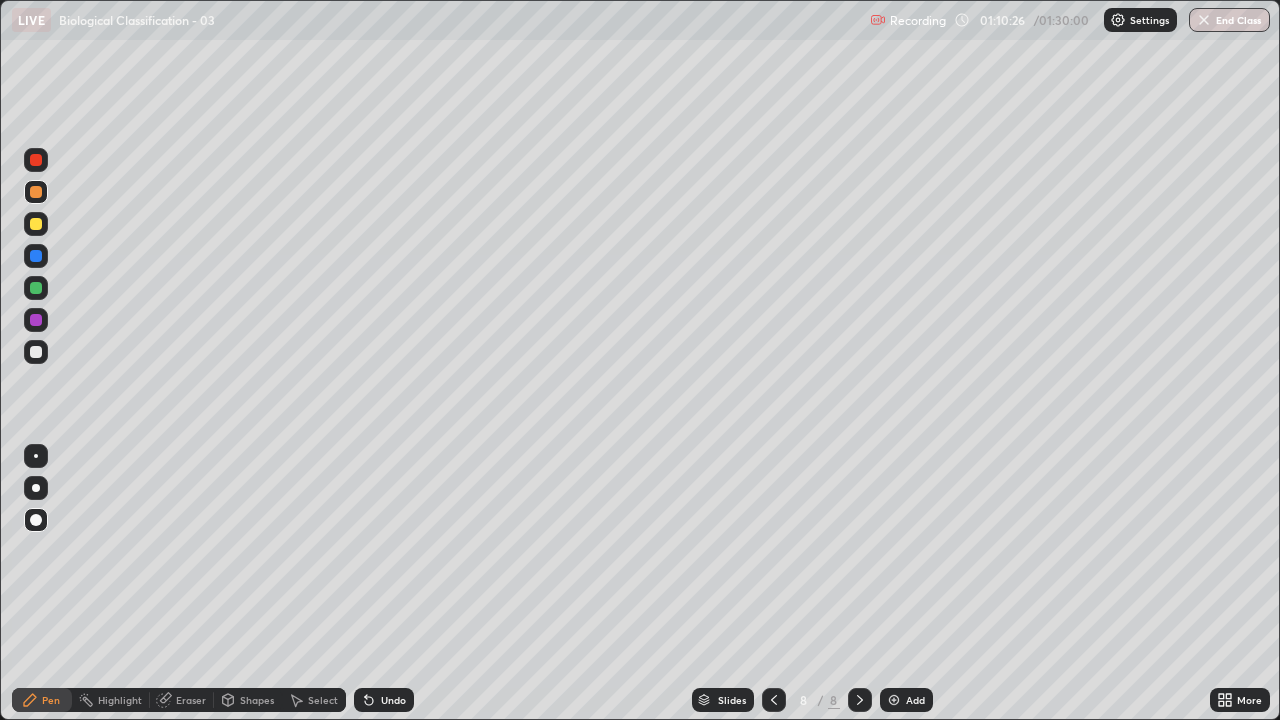 click at bounding box center [36, 352] 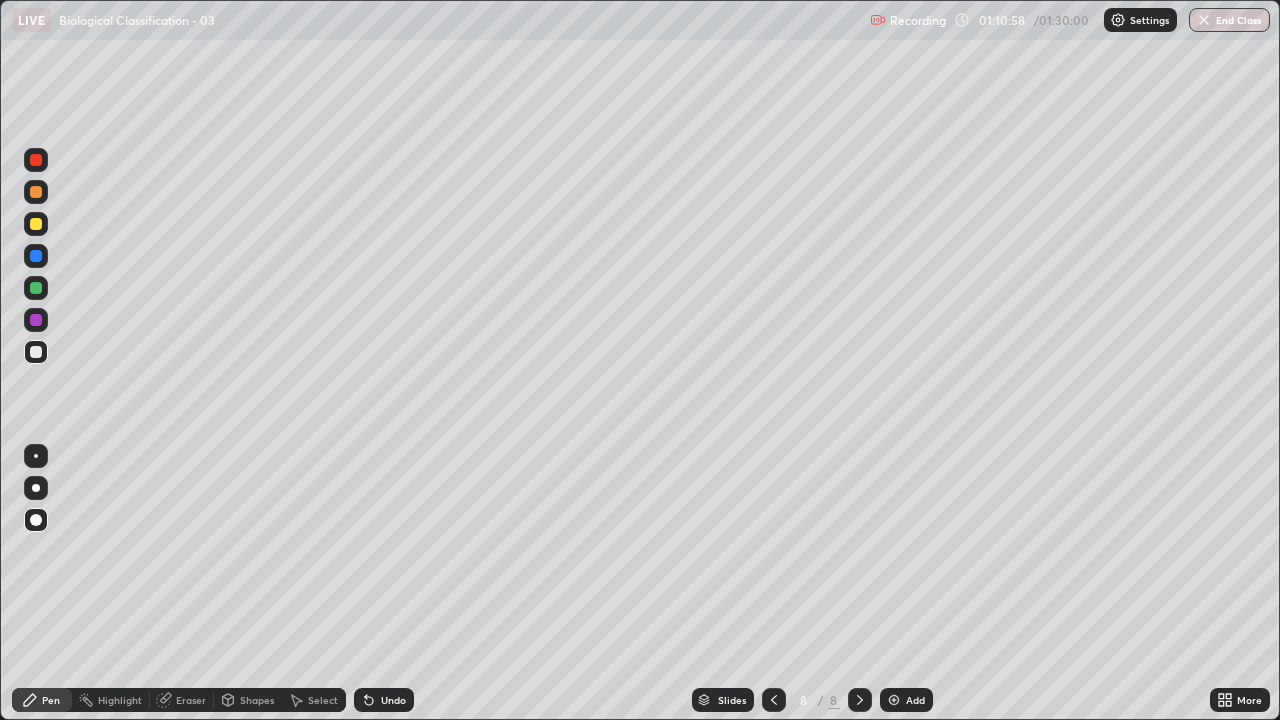 click on "Undo" at bounding box center [384, 700] 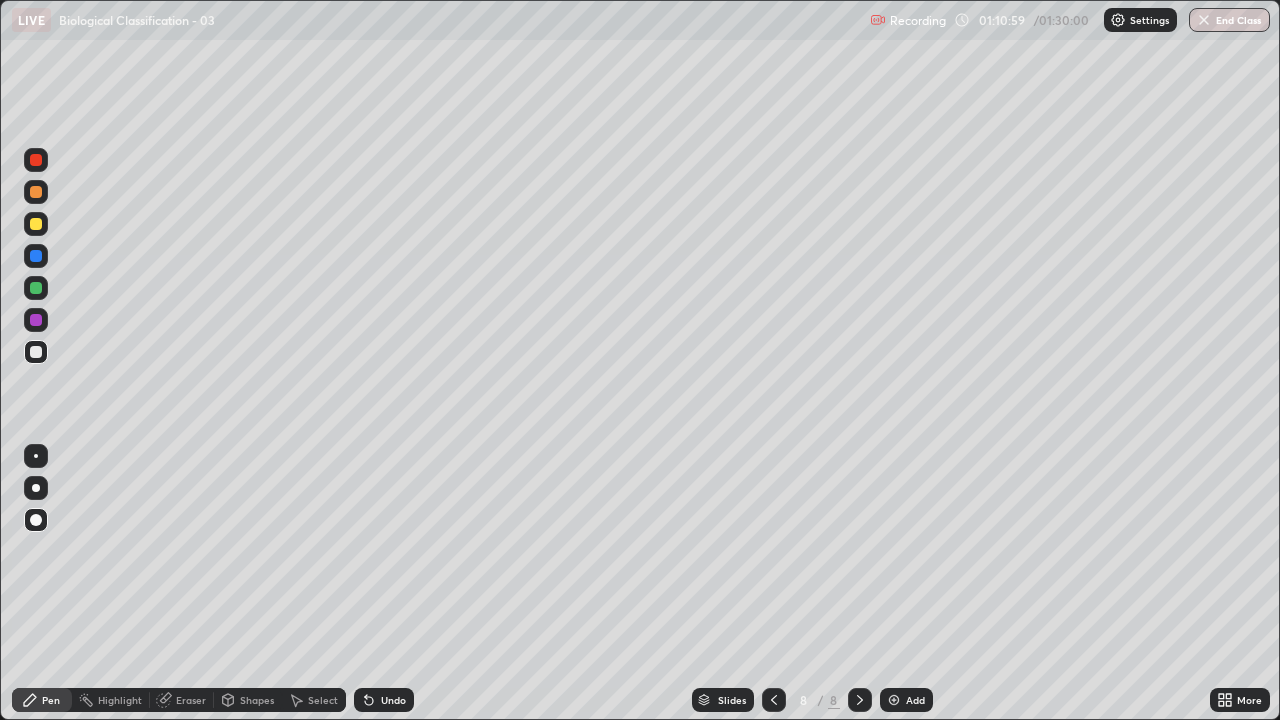 click on "Undo" at bounding box center (393, 700) 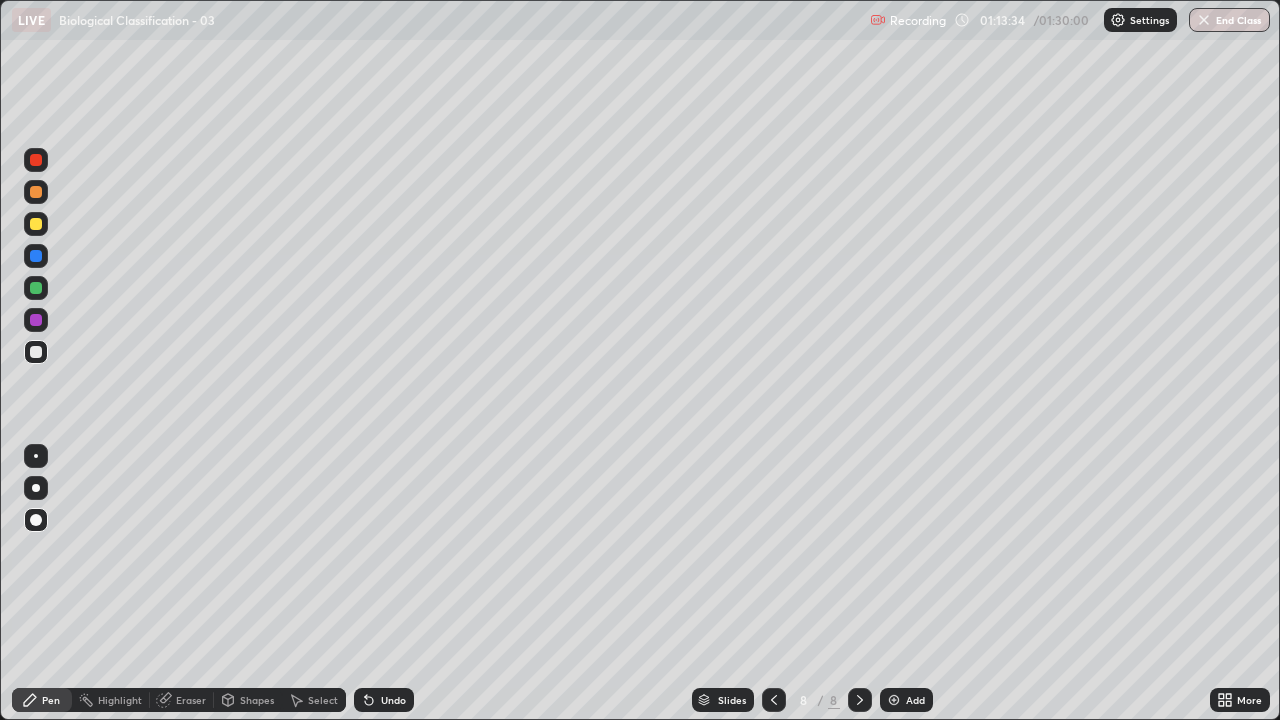click at bounding box center [894, 700] 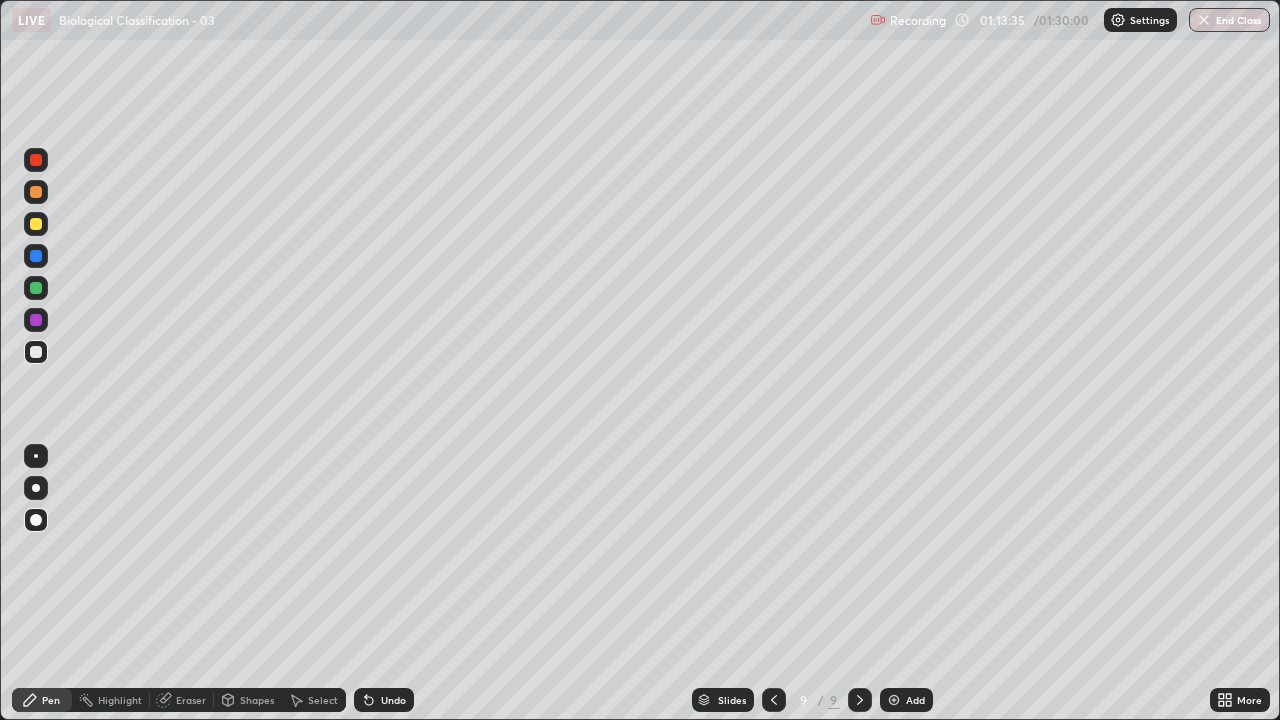 click at bounding box center (36, 224) 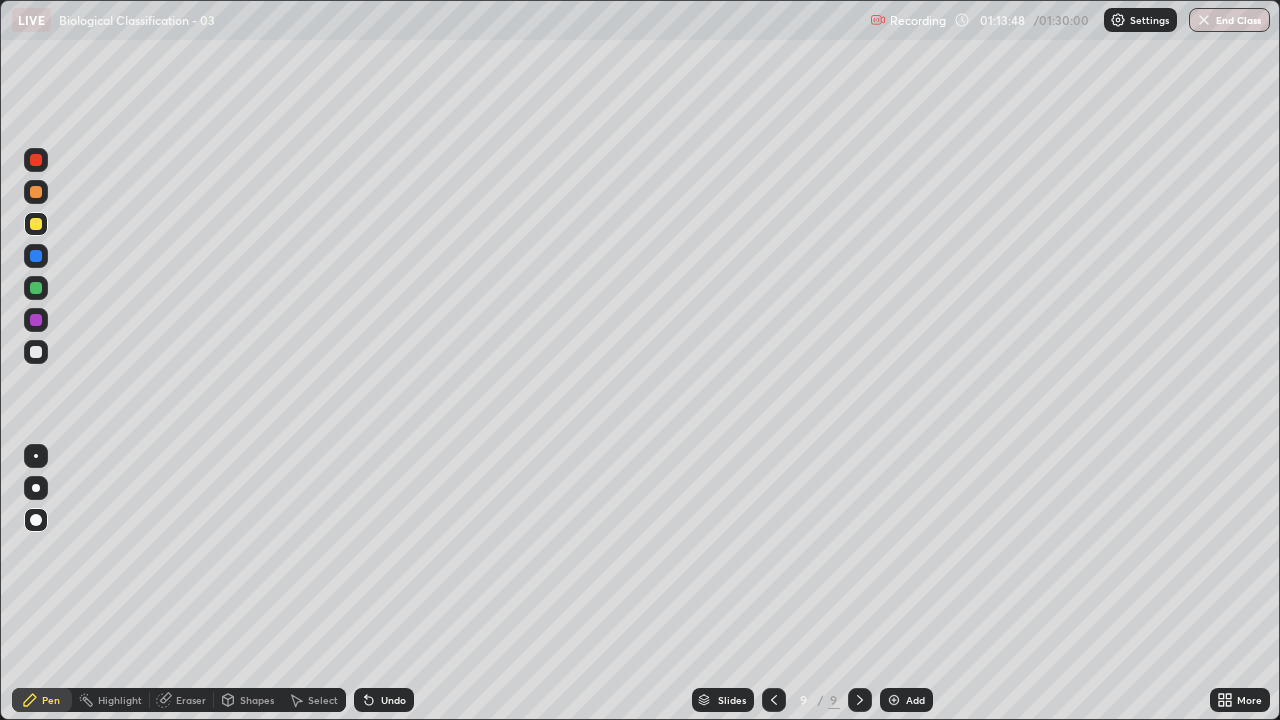 click at bounding box center [36, 288] 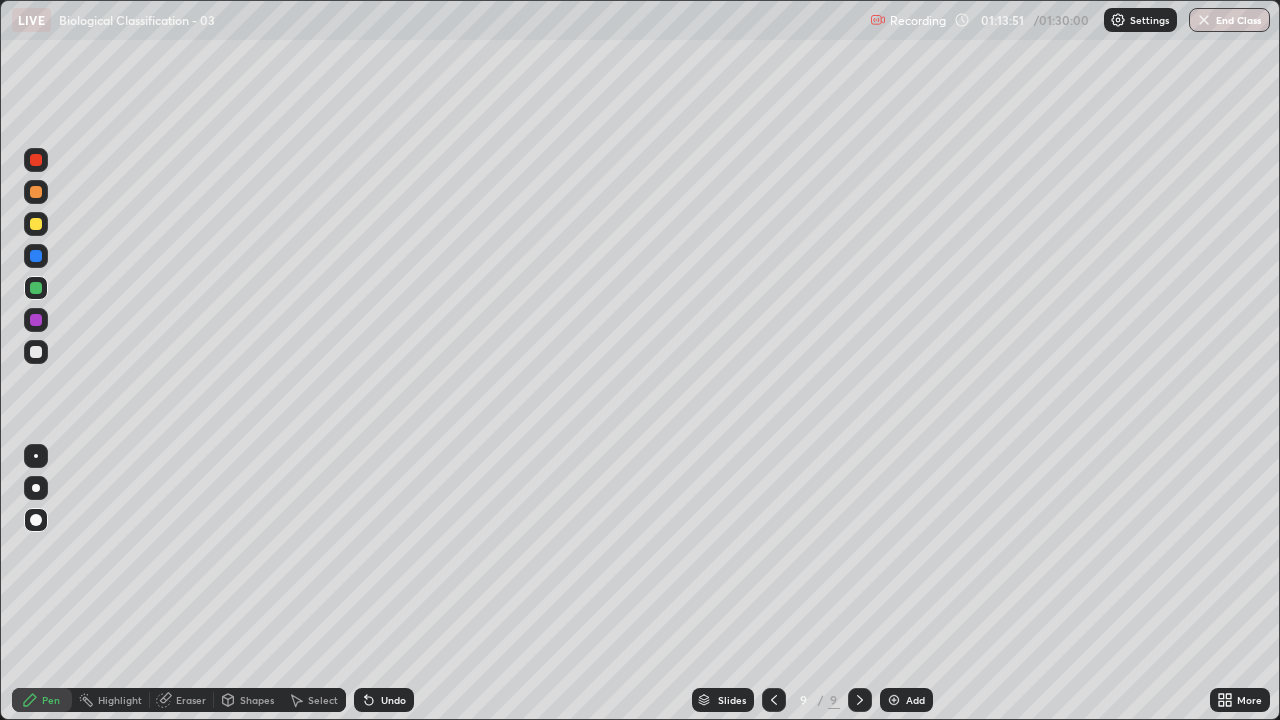 click 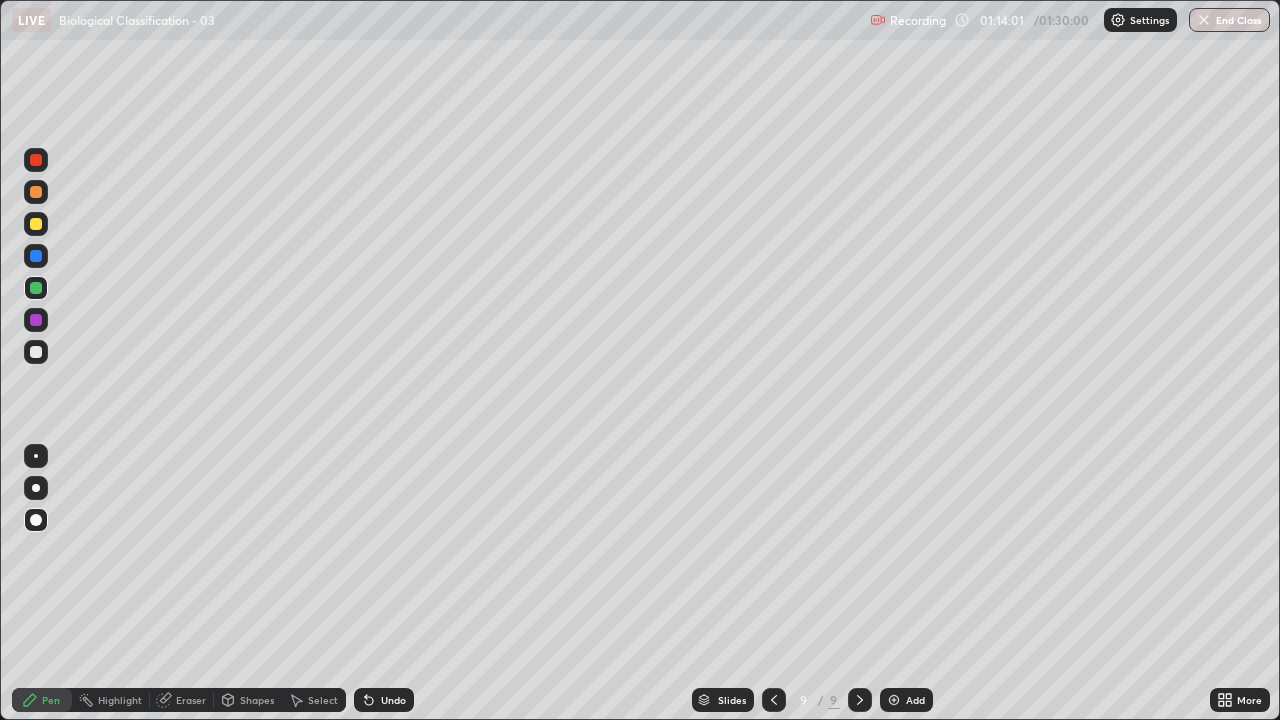 click at bounding box center [36, 352] 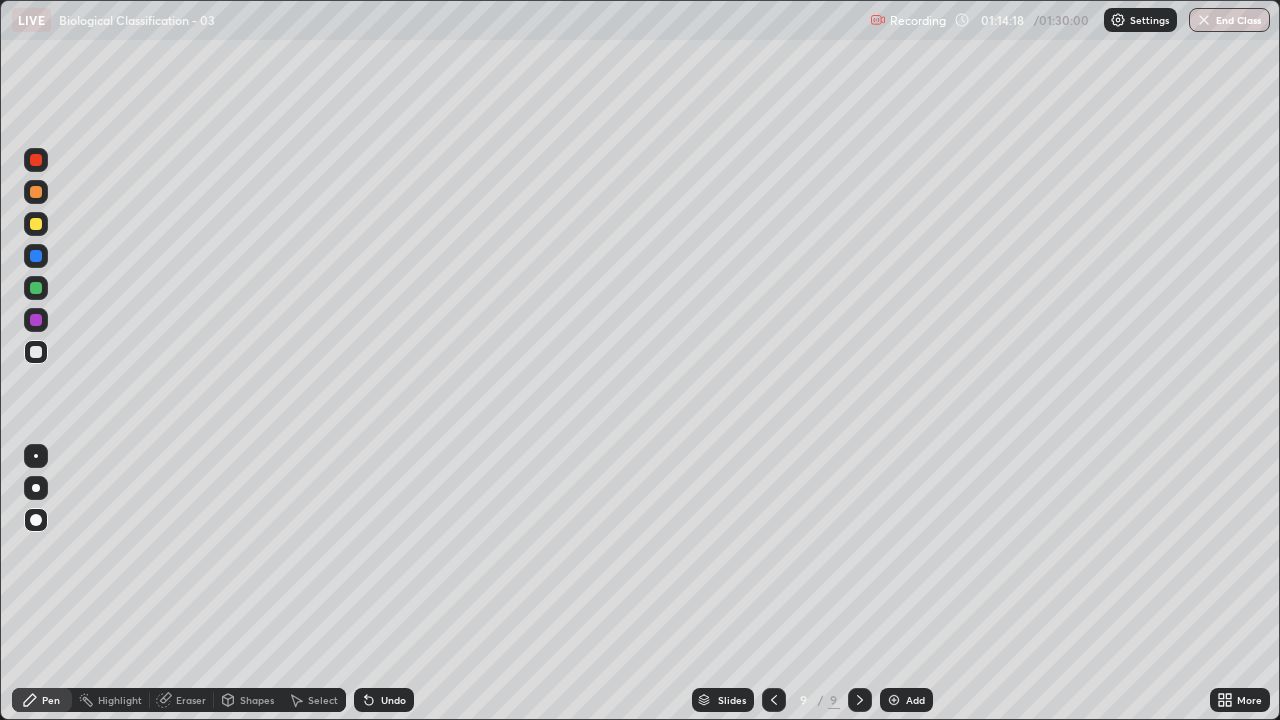 click at bounding box center (36, 352) 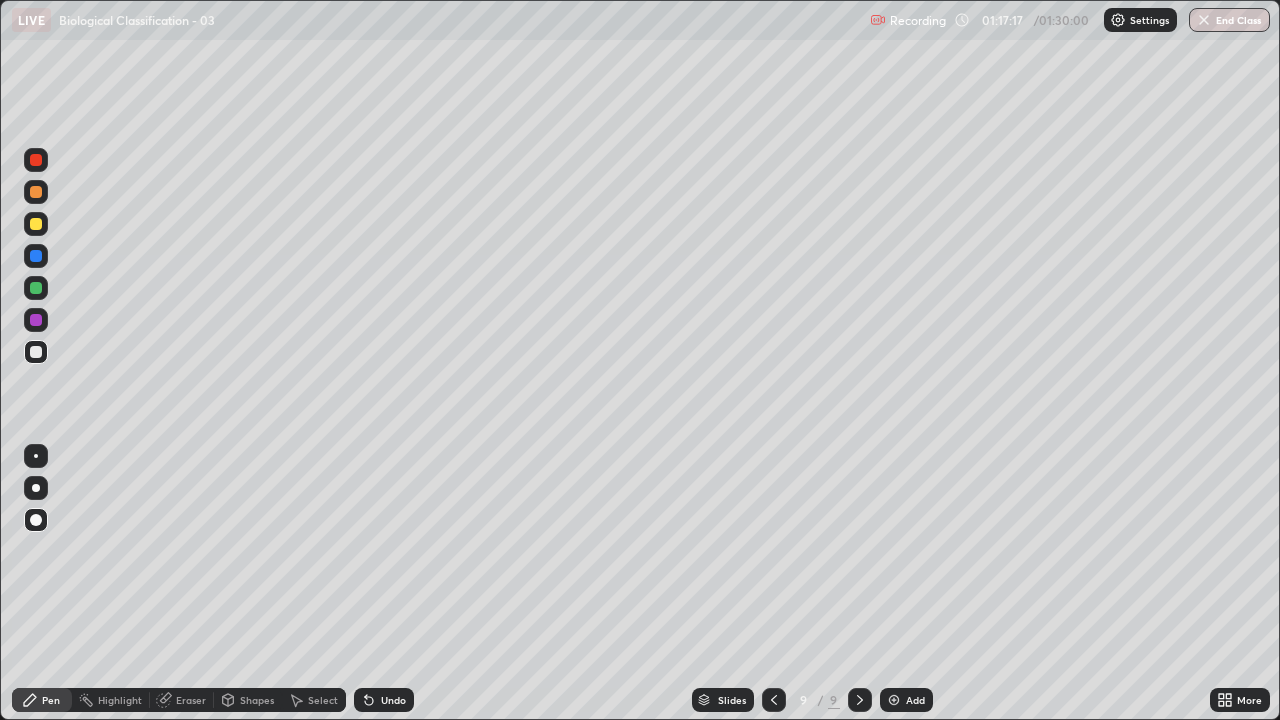 click at bounding box center (36, 352) 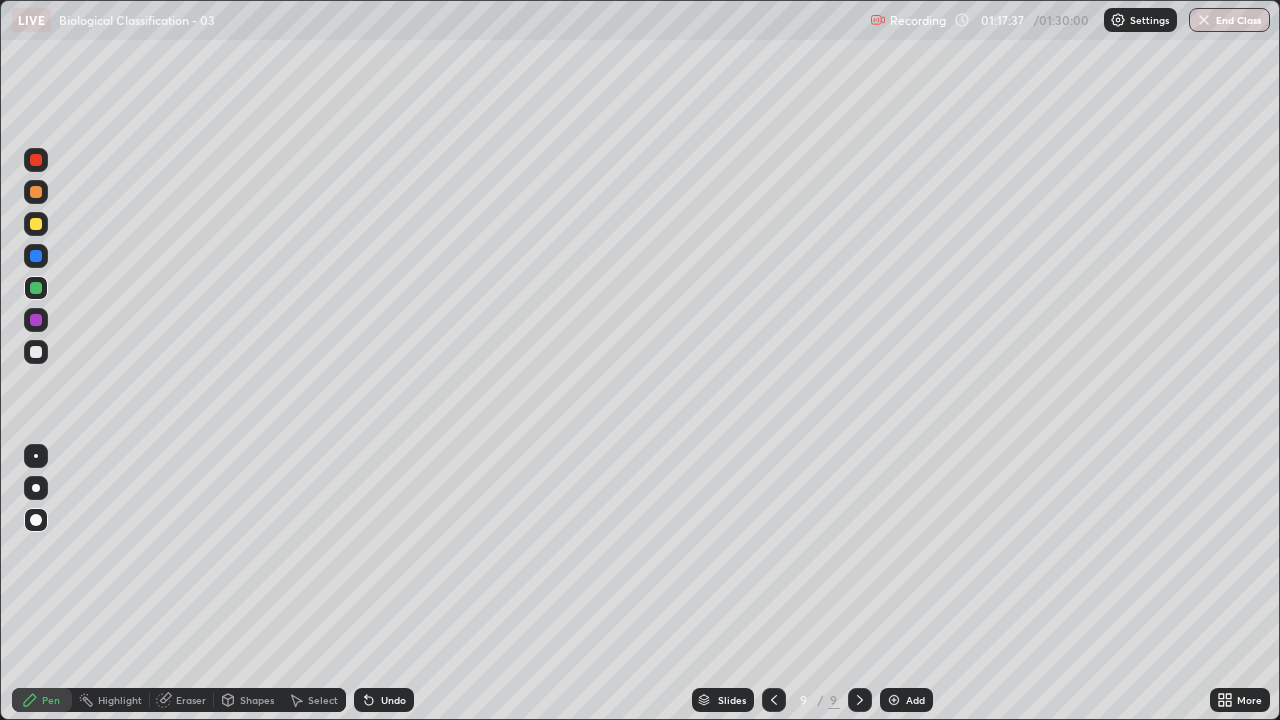 click at bounding box center (36, 192) 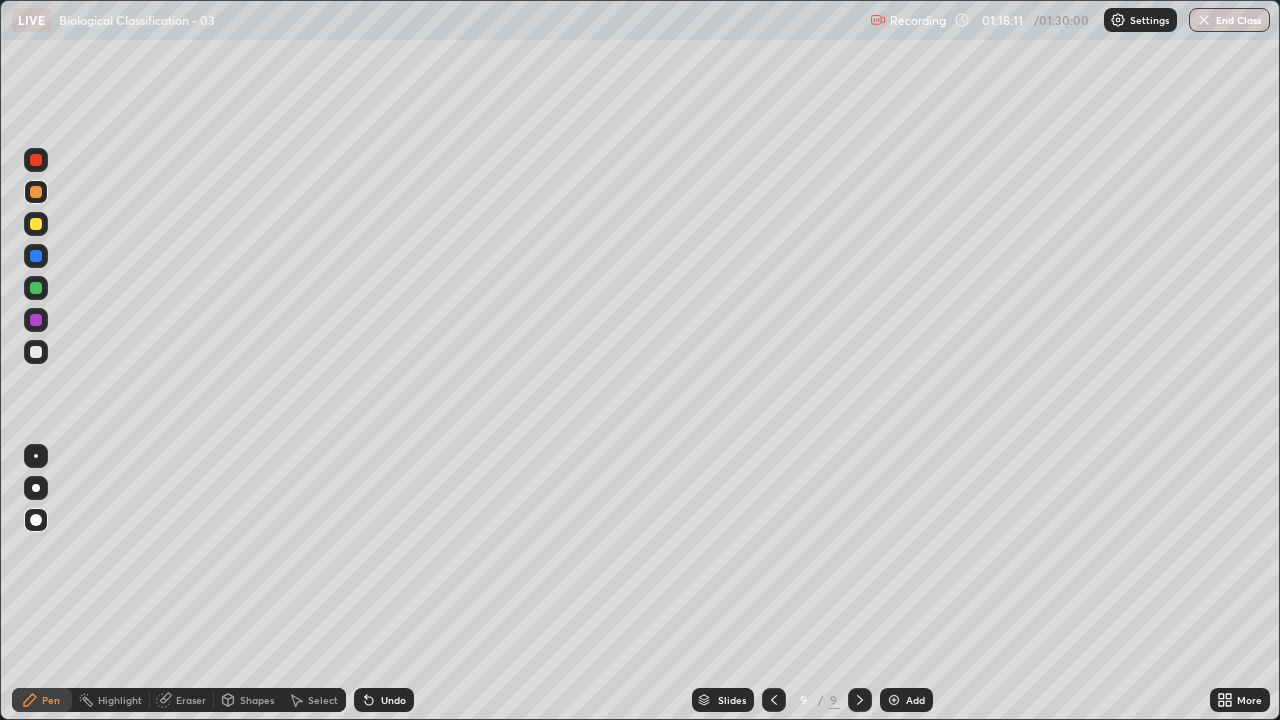 click on "Undo" at bounding box center [393, 700] 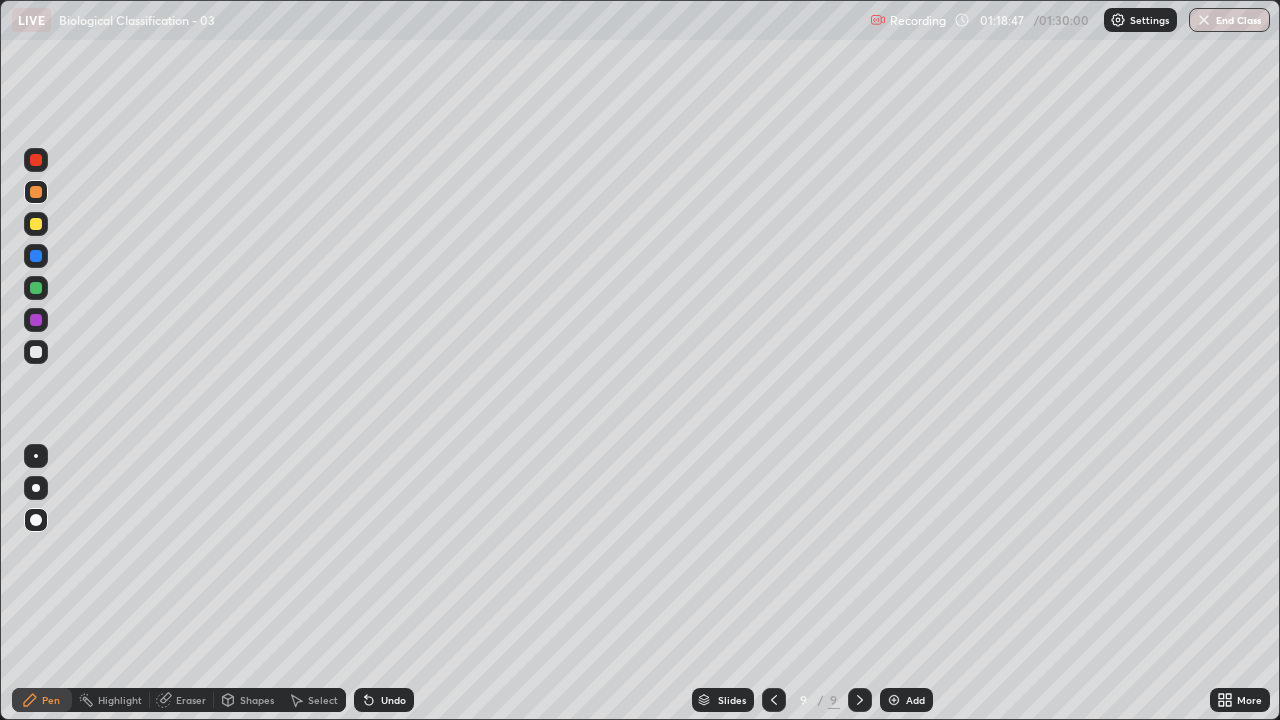 click at bounding box center [36, 352] 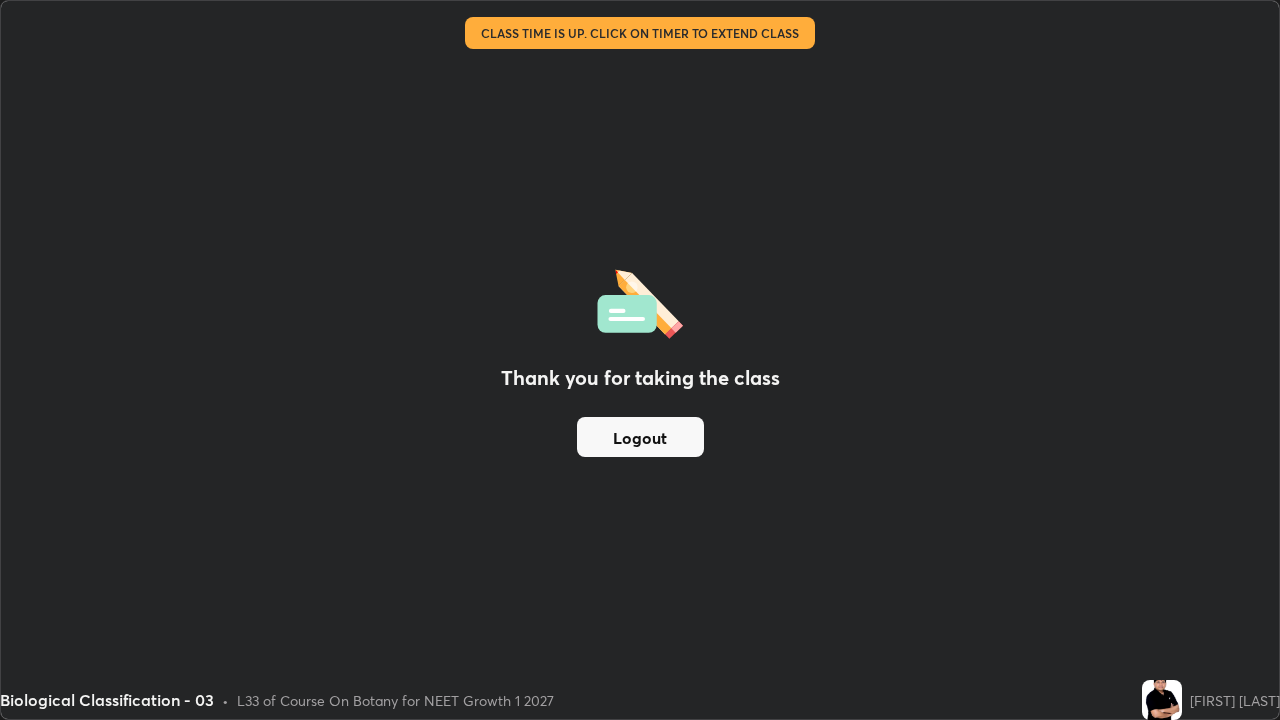 click on "Logout" at bounding box center [640, 437] 